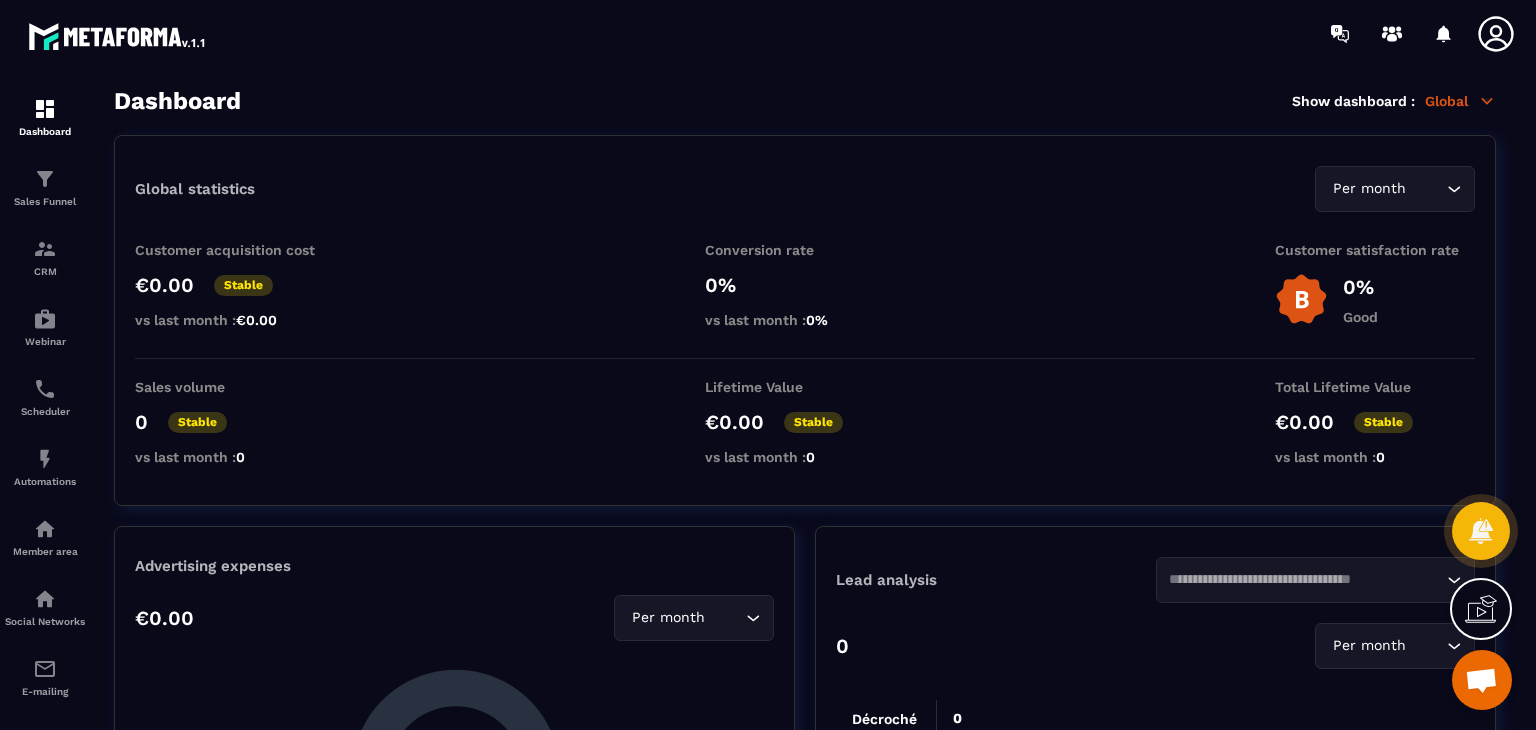 scroll, scrollTop: 0, scrollLeft: 0, axis: both 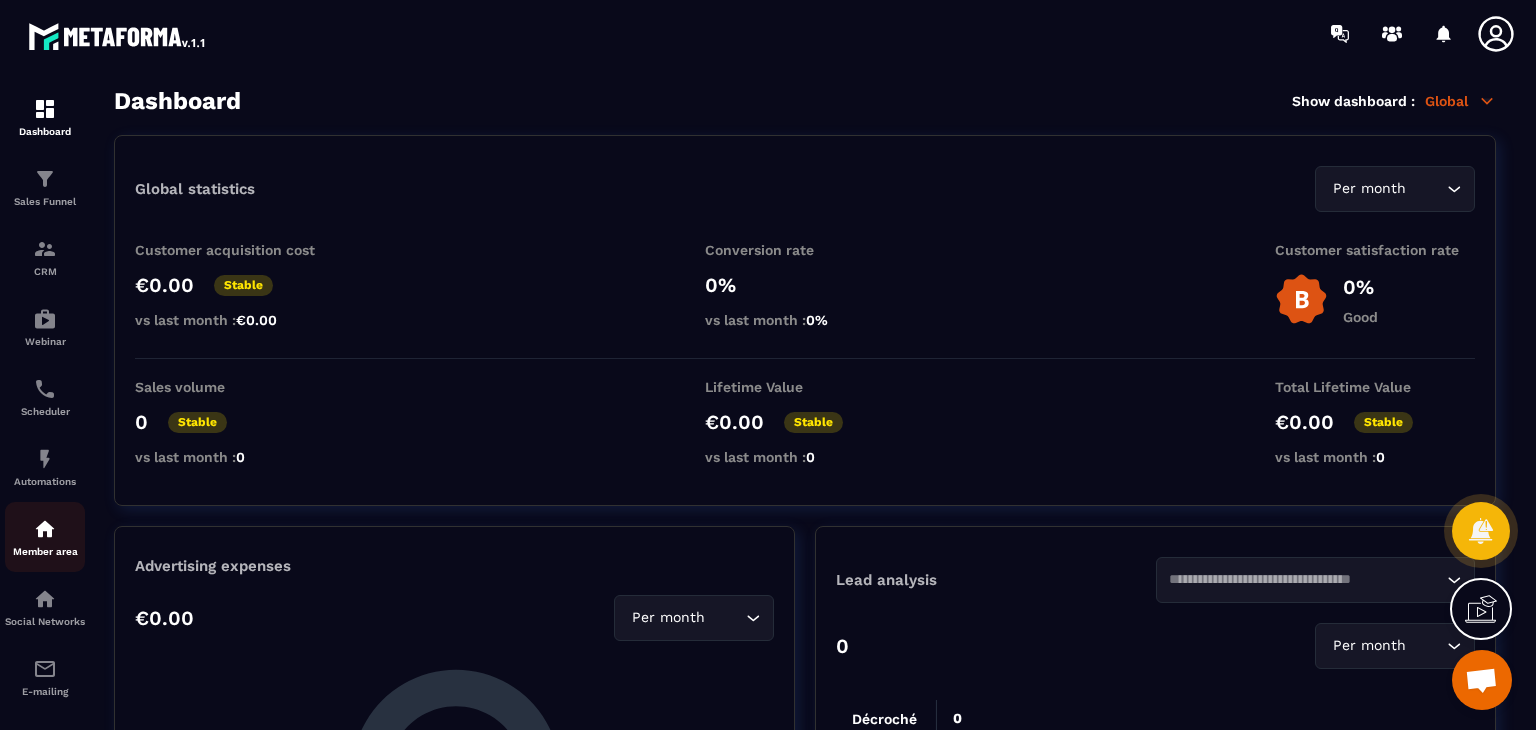 click at bounding box center [45, 529] 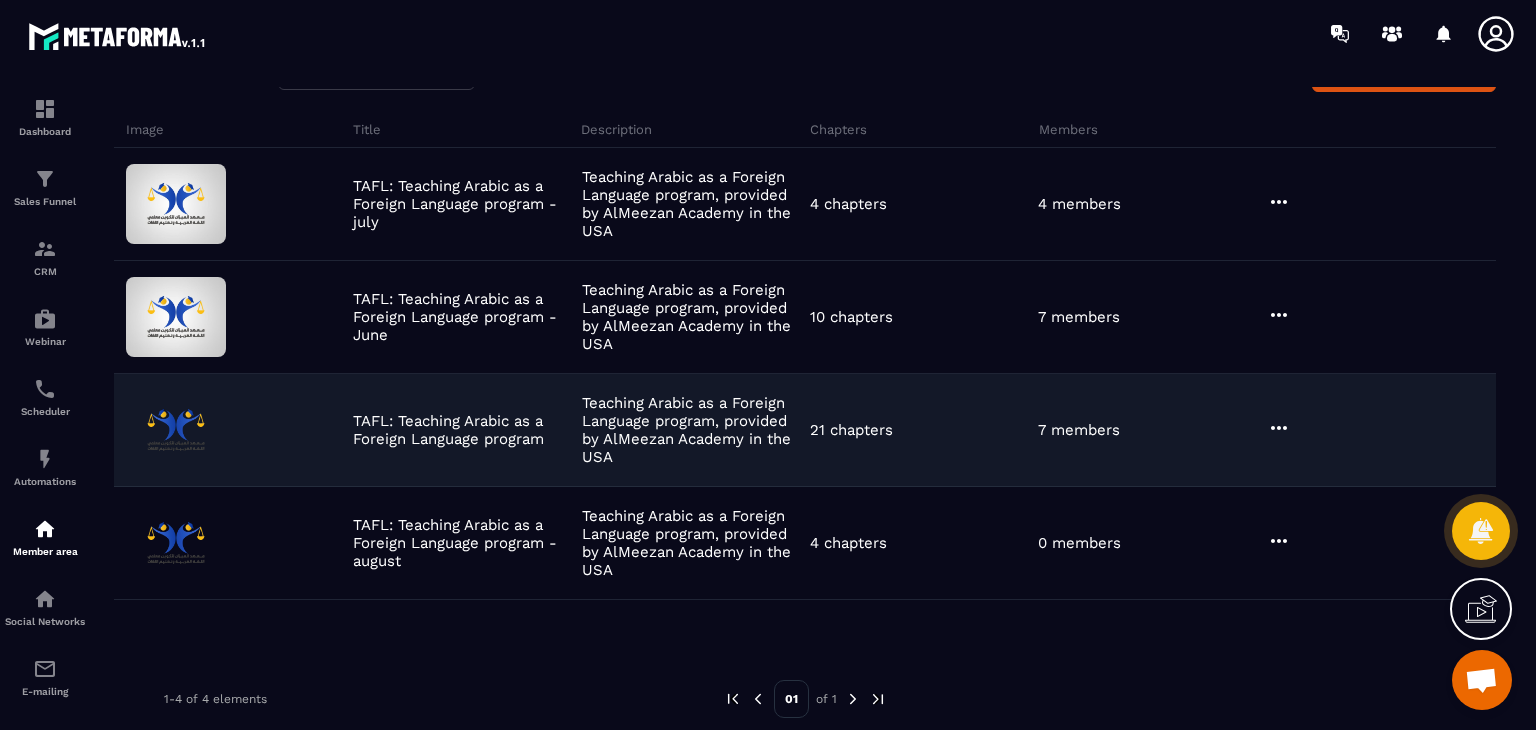 scroll, scrollTop: 130, scrollLeft: 0, axis: vertical 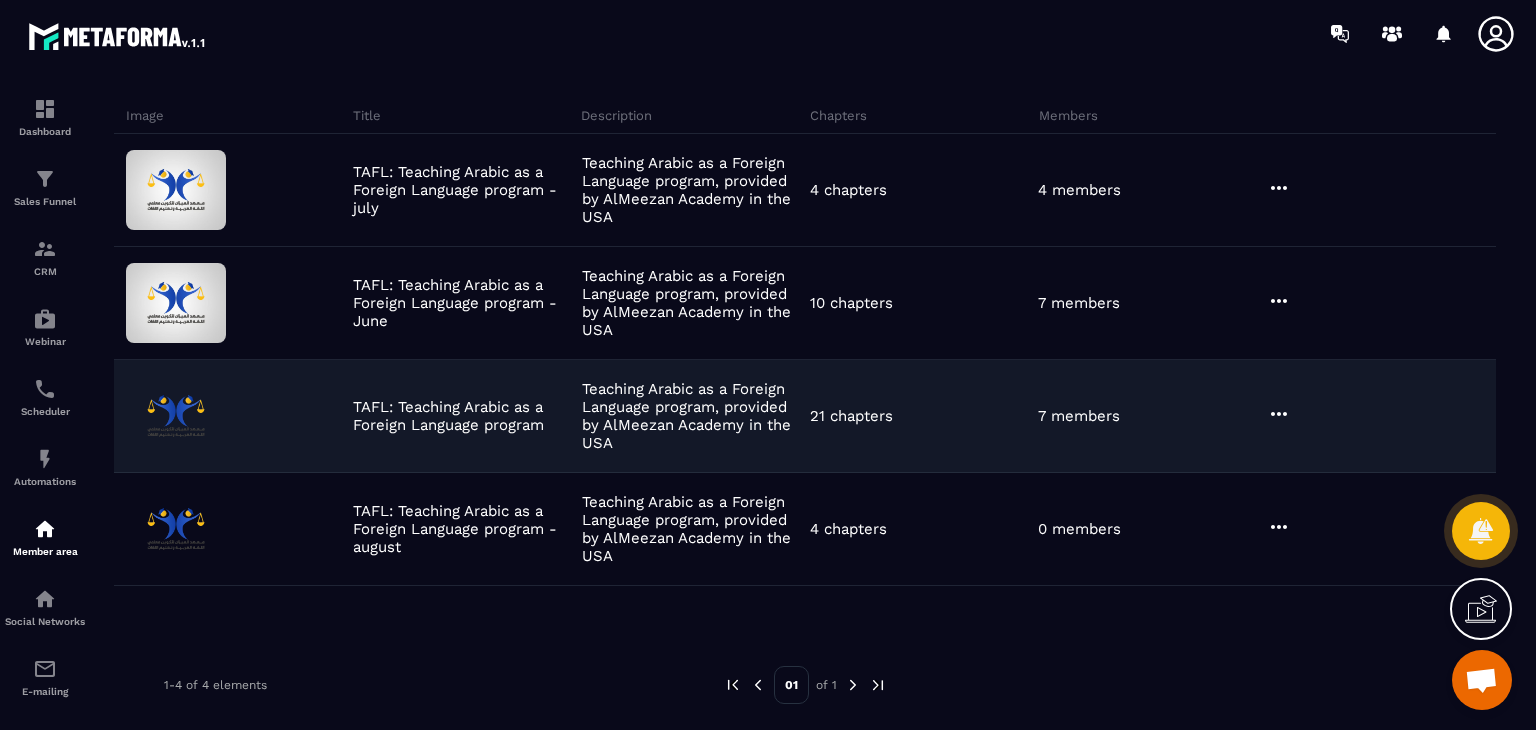click 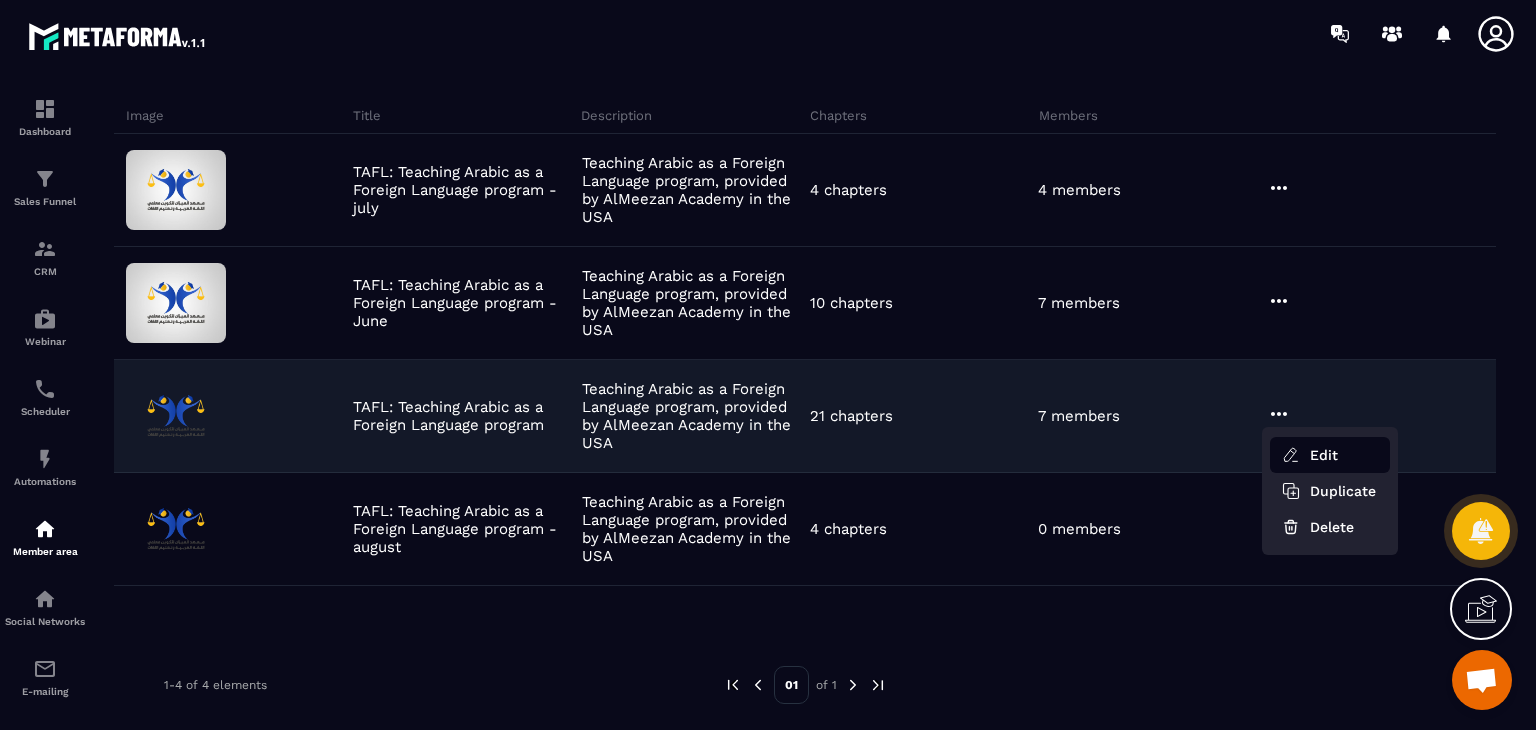 click on "Edit" at bounding box center (1330, 455) 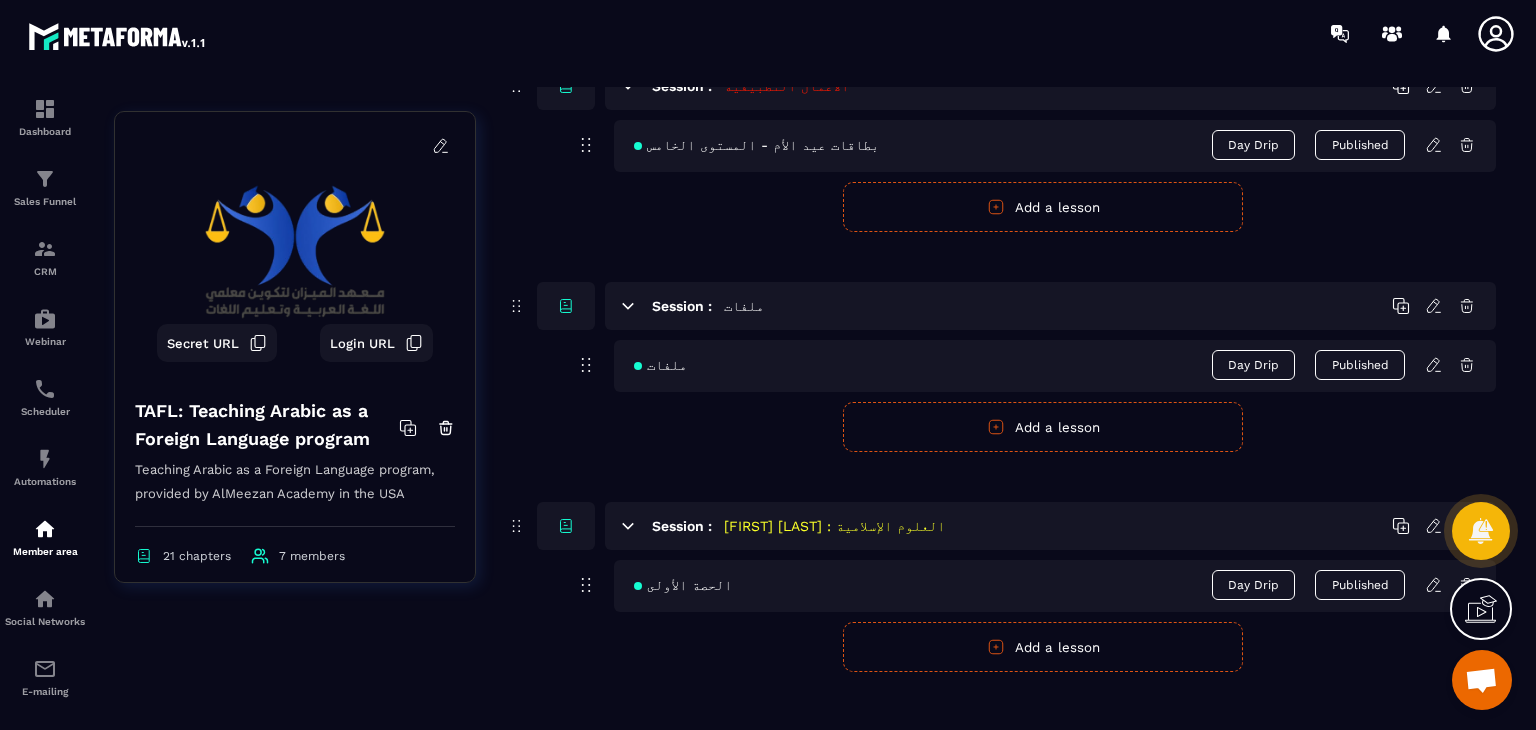 scroll, scrollTop: 5560, scrollLeft: 0, axis: vertical 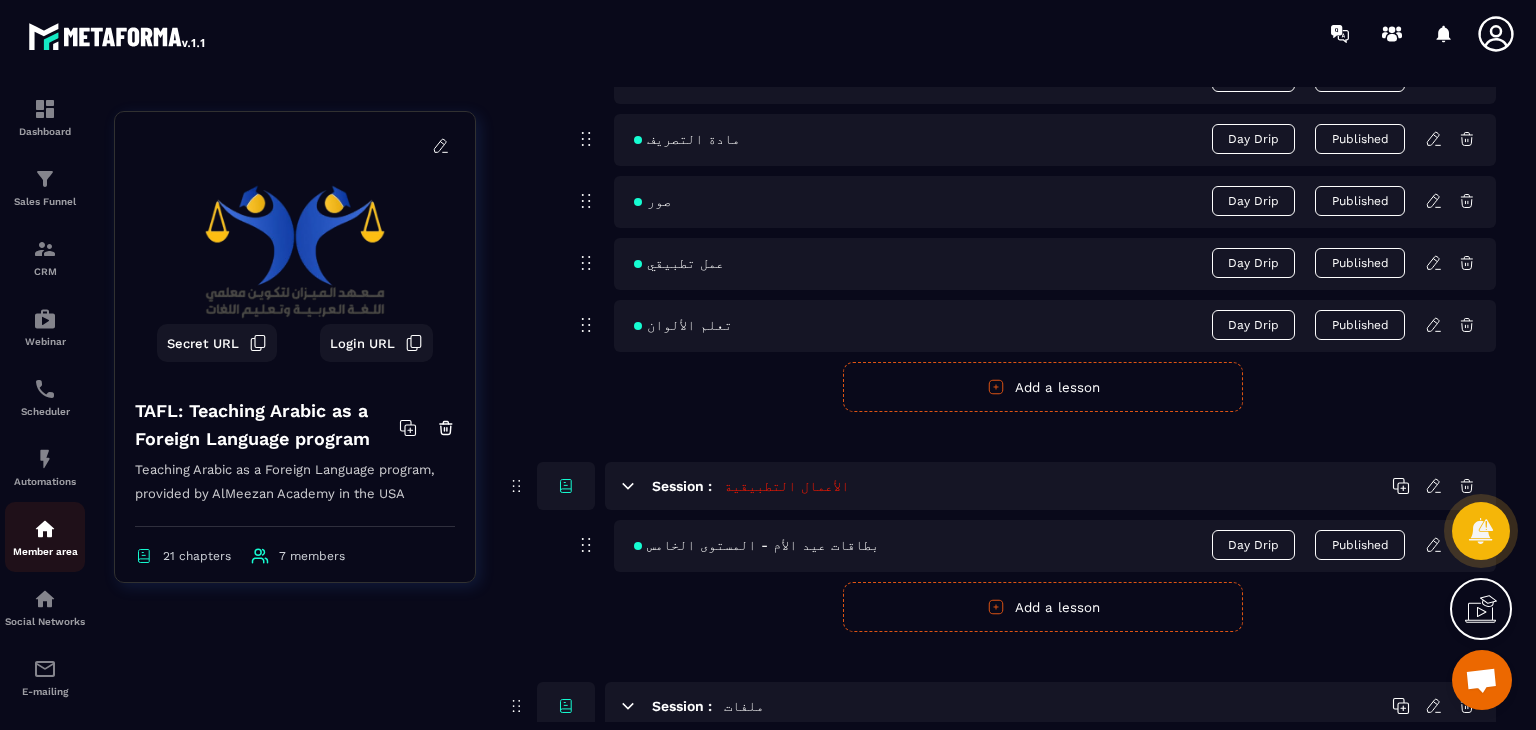 click on "Member area" at bounding box center (45, 537) 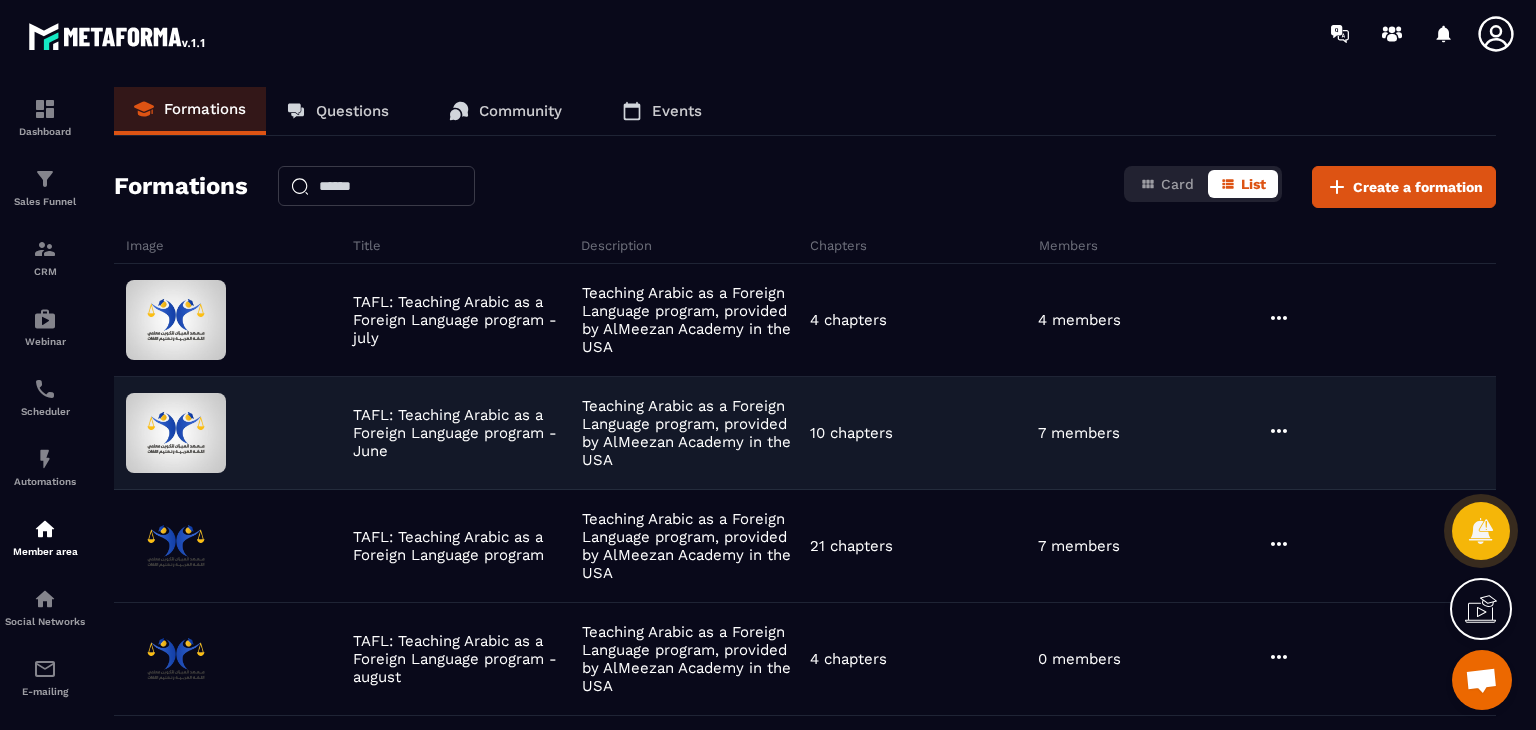 click on "7 members" at bounding box center [1147, 433] 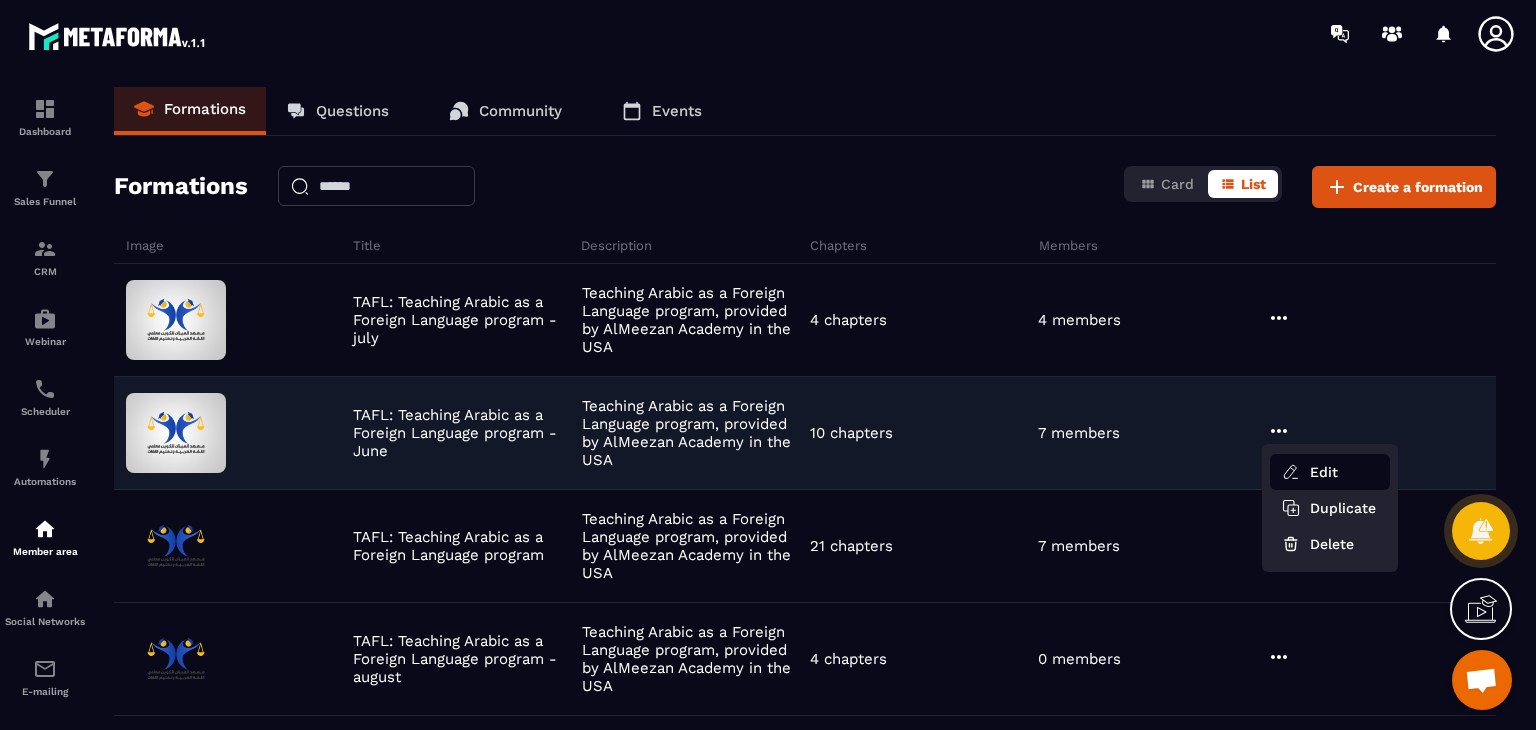 click on "Edit" at bounding box center (1330, 472) 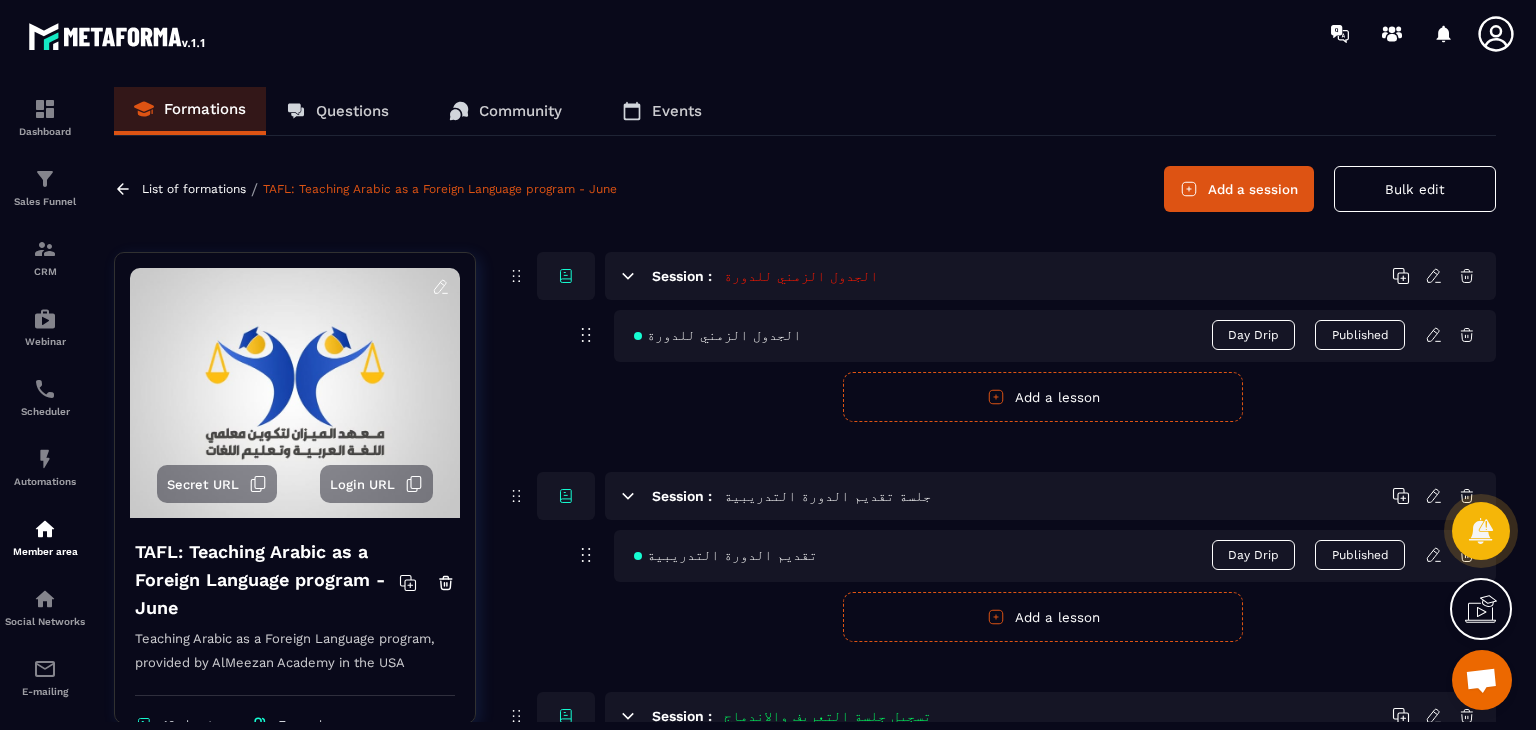 click on "Formations Questions Community Events List of formations / TAFL: Teaching Arabic as a Foreign Language program - June Add a session Bulk edit Secret URL Login URL TAFL: Teaching Arabic as a Foreign Language program - June Teaching Arabic as a Foreign Language program, provided by AlMeezan Academy in the USA 10 chapters 7 members Publication Status Free formation Tag JUIN Loading... Student tracking Date of creation: [DATE] Last modified: [DATE] Preview Session : الجدول الزمني للدورة الجدول الزمني للدورة Day Drip Published Publish Cancel Add a lesson Session : جلسة تقديم الدورة التدريبية تقديم الدورة التدريبية Day Drip Published Publish Cancel Add a lesson Session : تسجيل جلسة التعريف والاندماج تسجيل جلسة التعريف والاندماج Day Drip Published Publish Cancel Add a lesson Session : الوحدة الأولى : معايير الجودة في التعليم Day Drip" 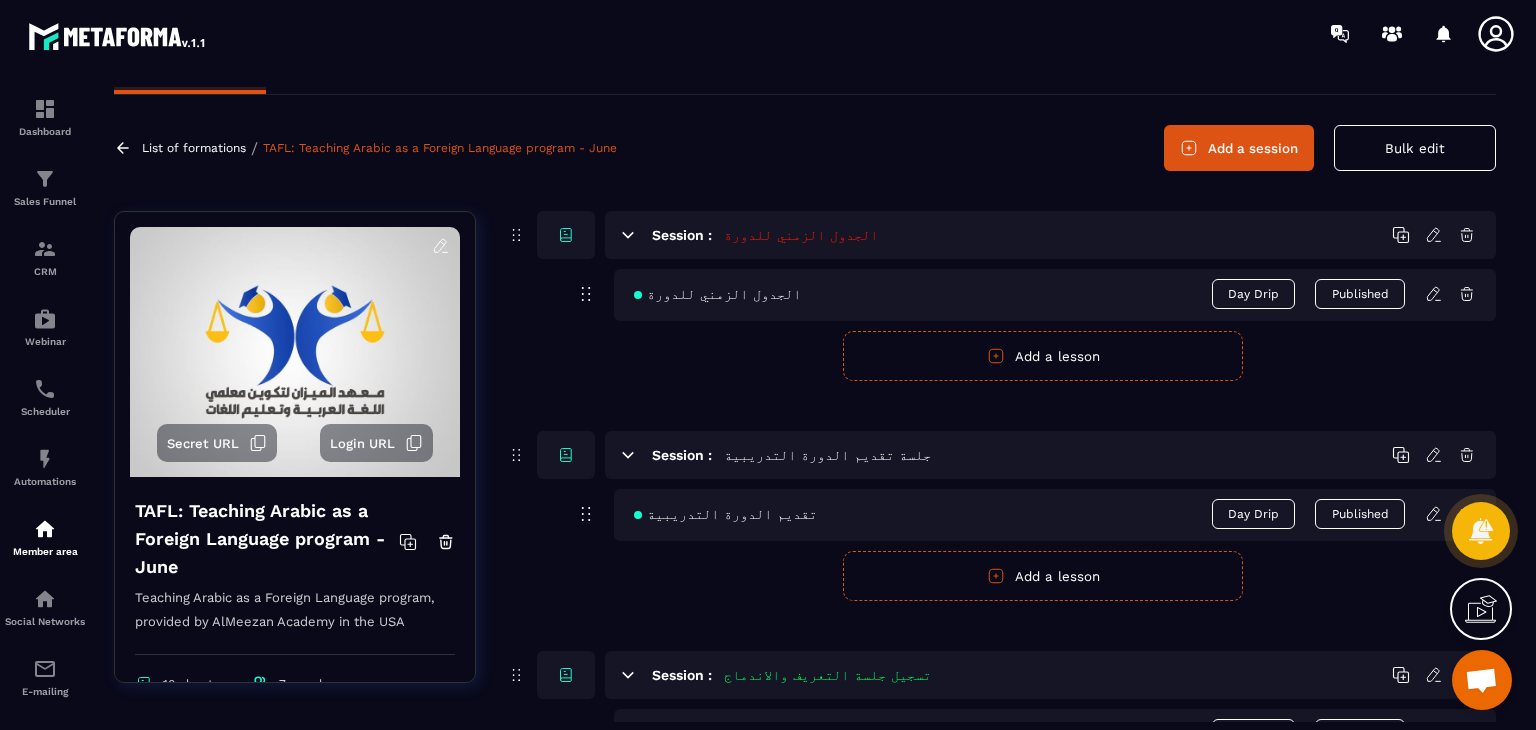 scroll, scrollTop: 0, scrollLeft: 0, axis: both 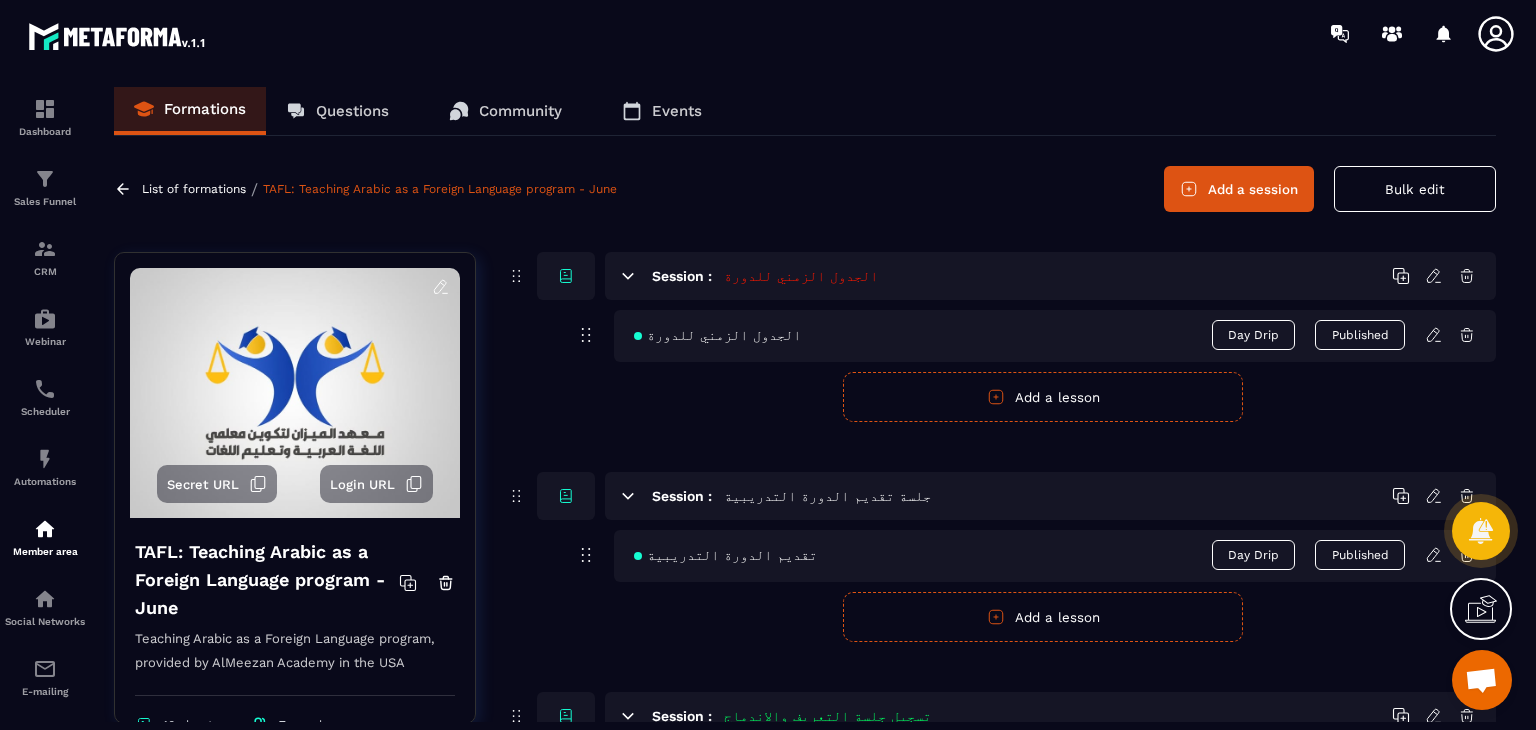 click 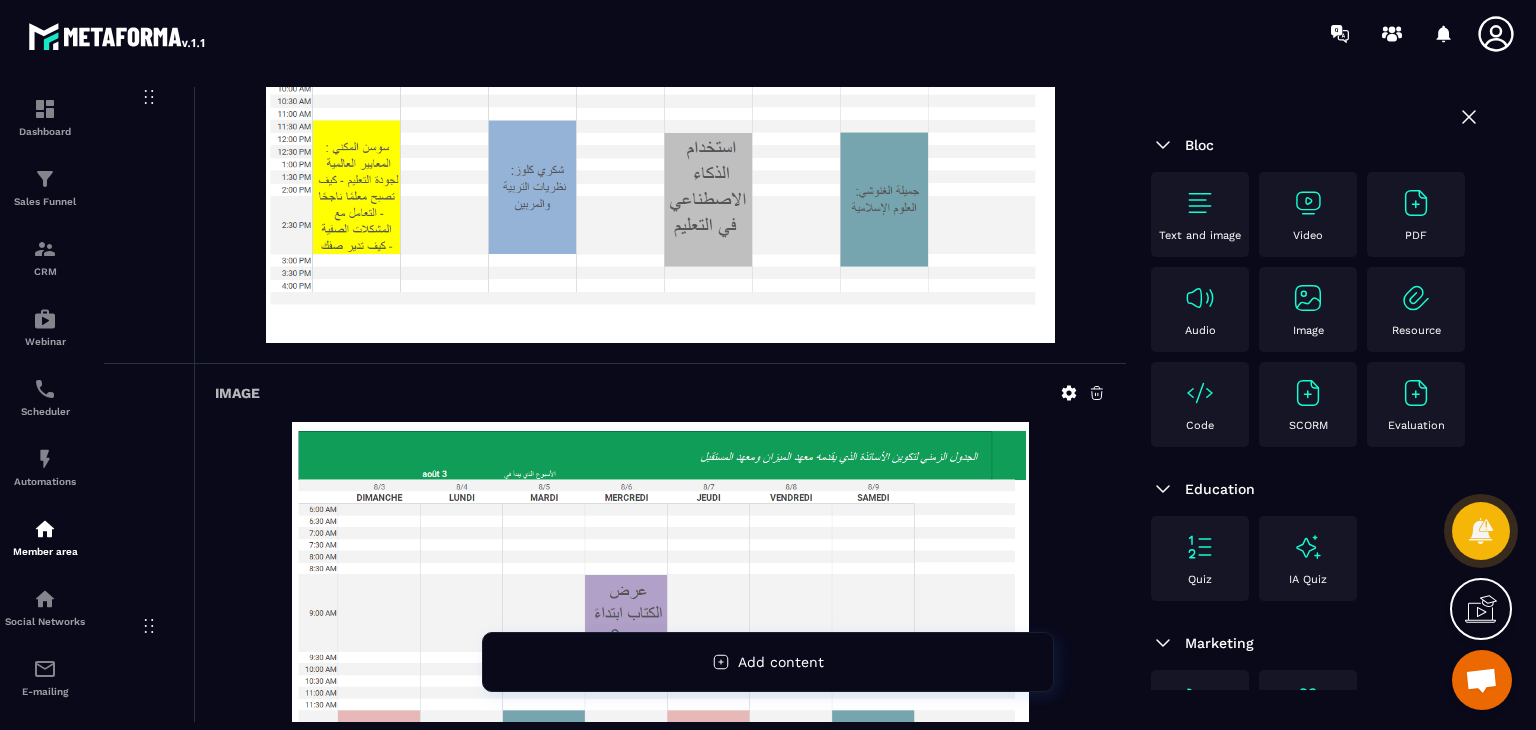 scroll, scrollTop: 3026, scrollLeft: 0, axis: vertical 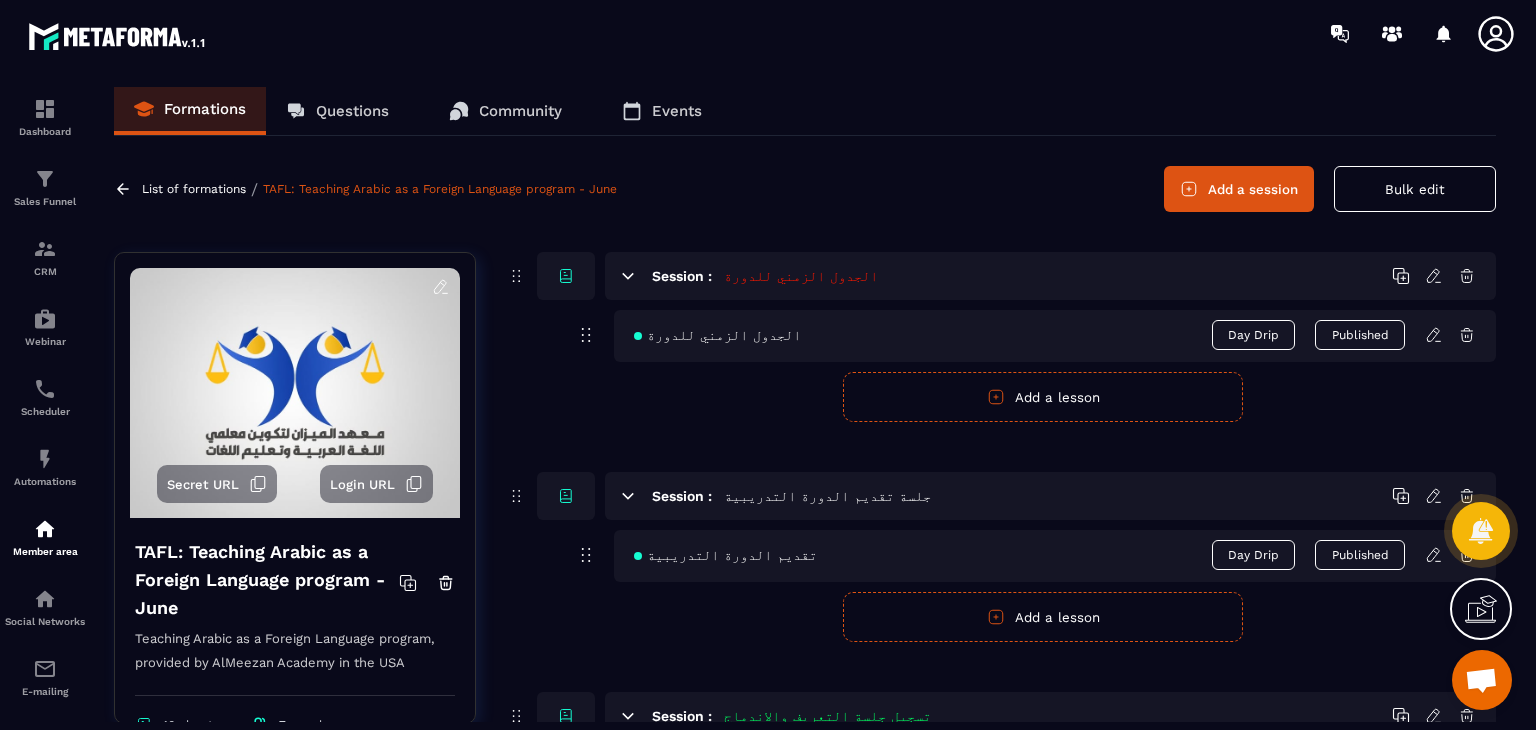 click 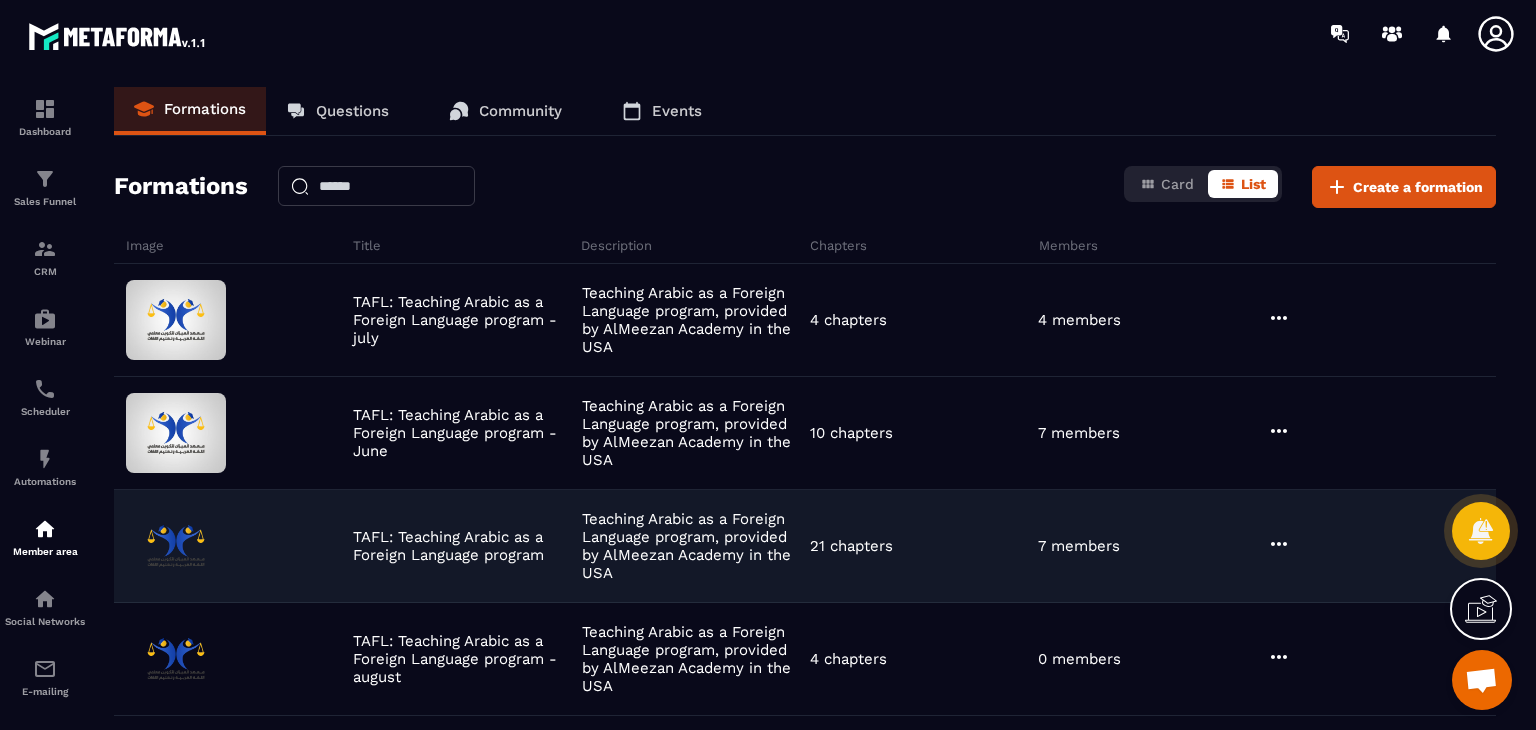 click 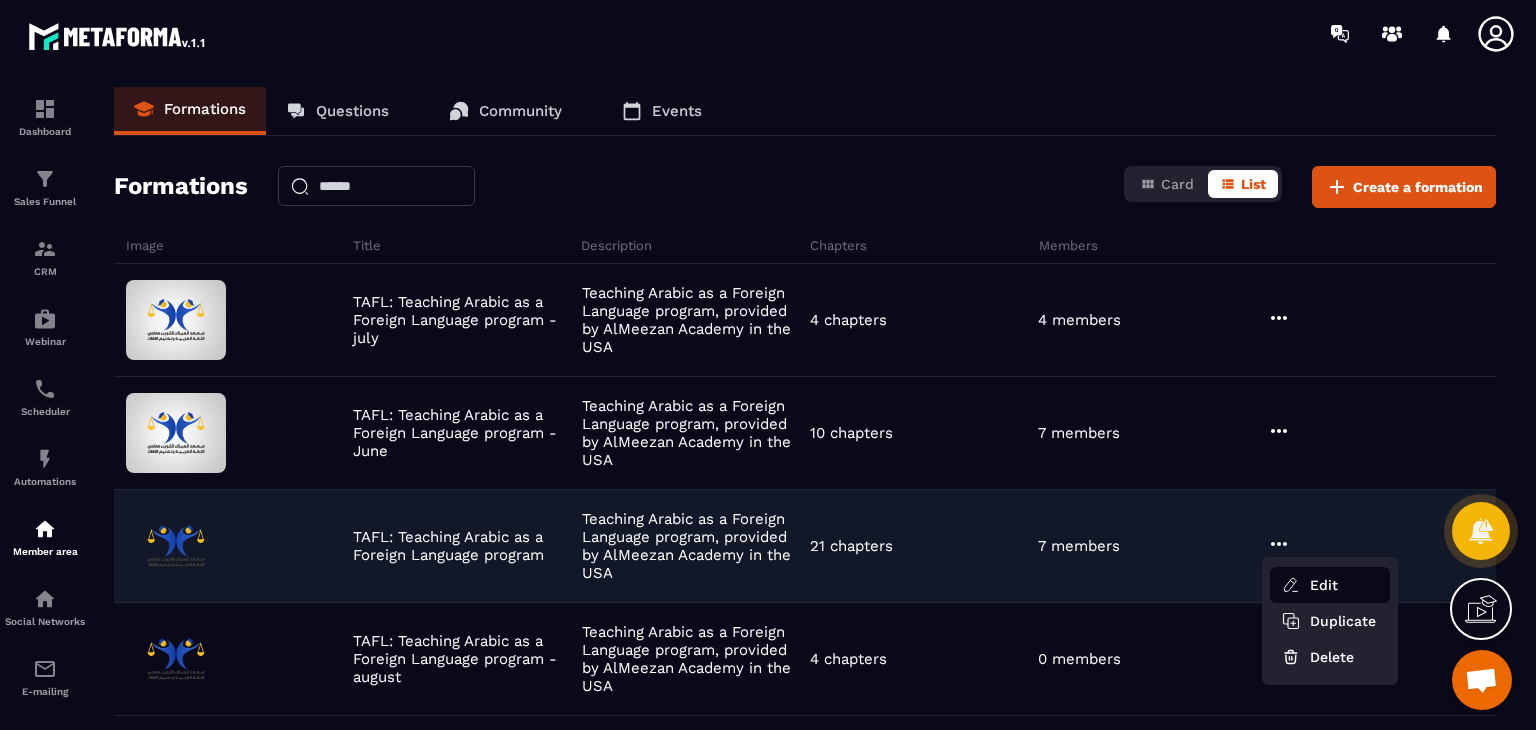 click on "Edit" at bounding box center (1330, 585) 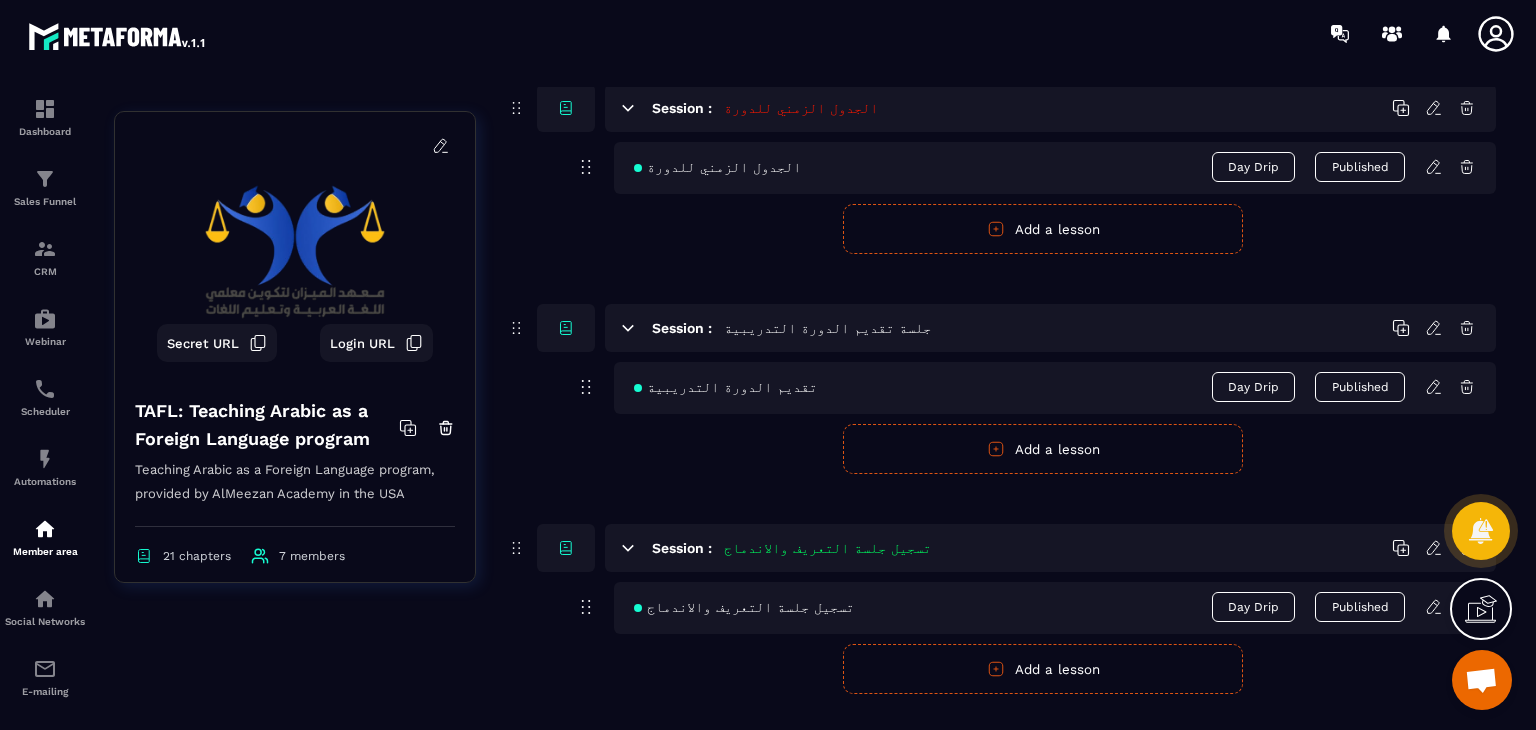 scroll, scrollTop: 0, scrollLeft: 0, axis: both 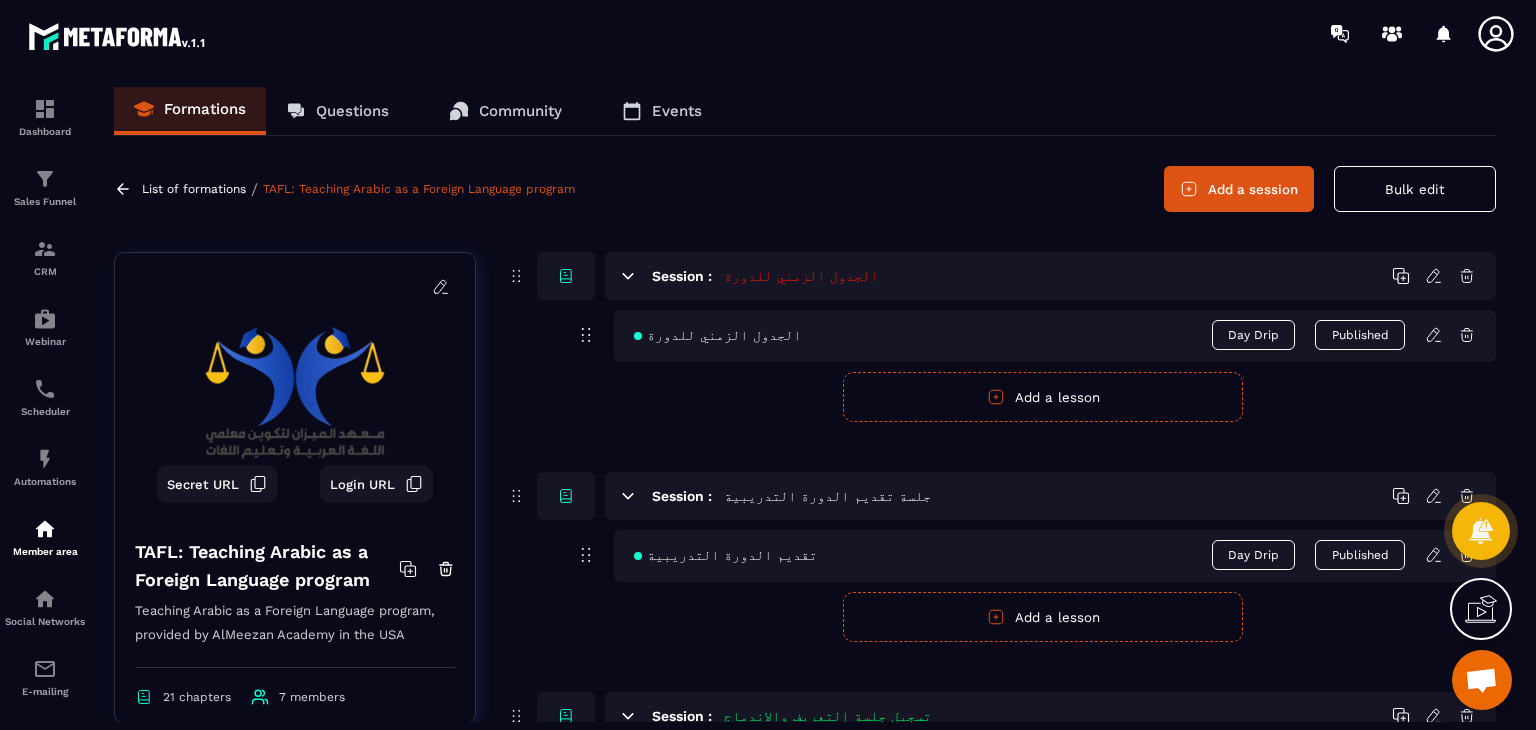 click on "Add a session" at bounding box center (1239, 189) 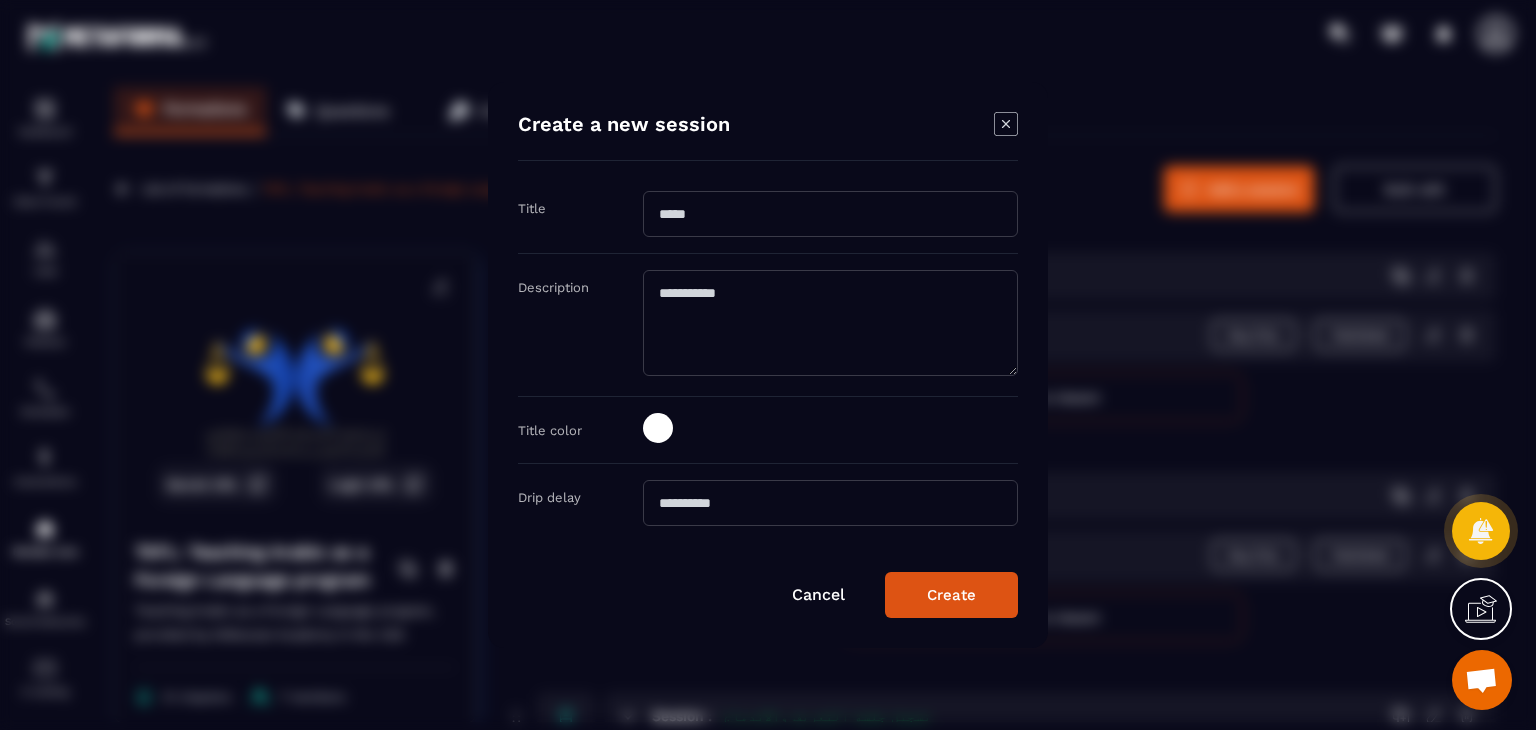 click at bounding box center (830, 214) 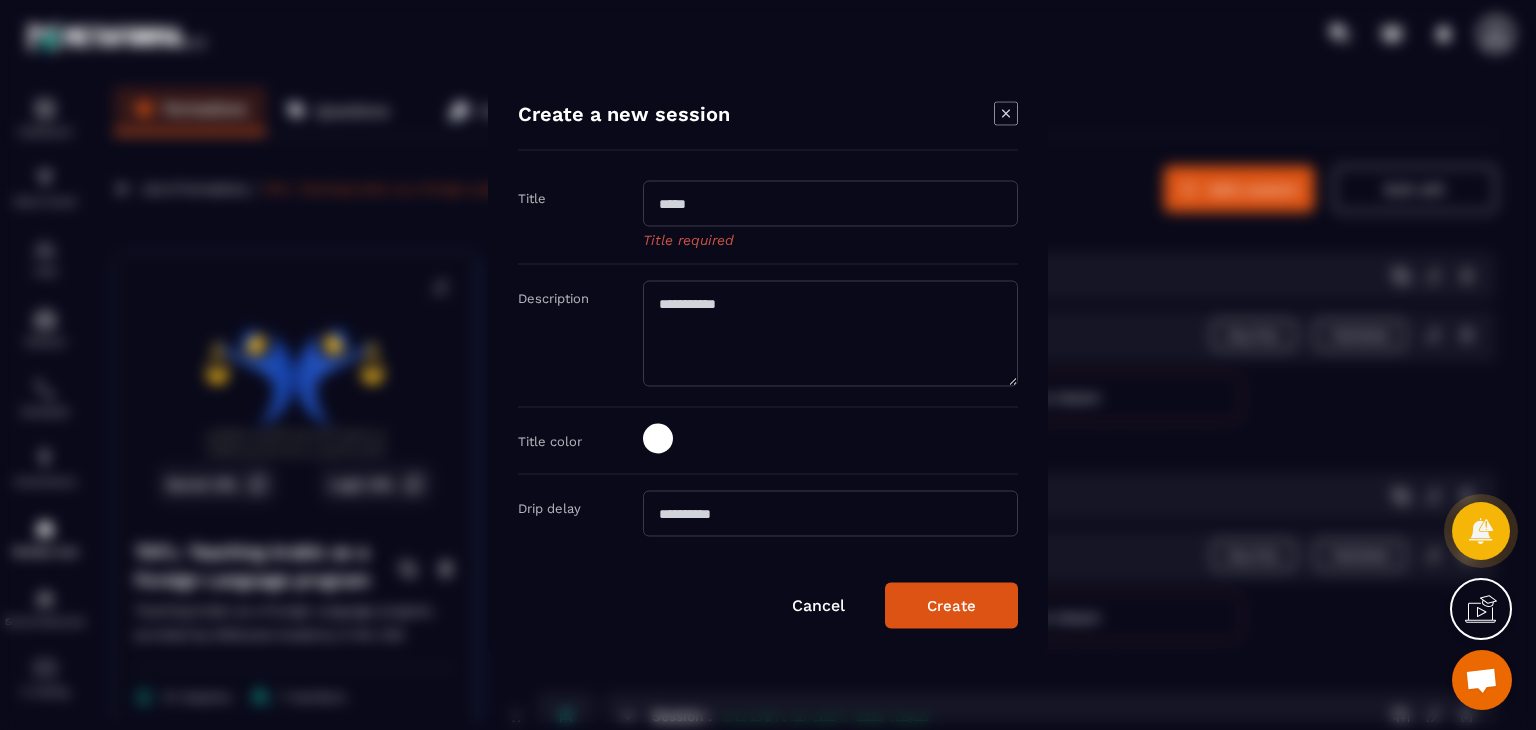 click at bounding box center [830, 204] 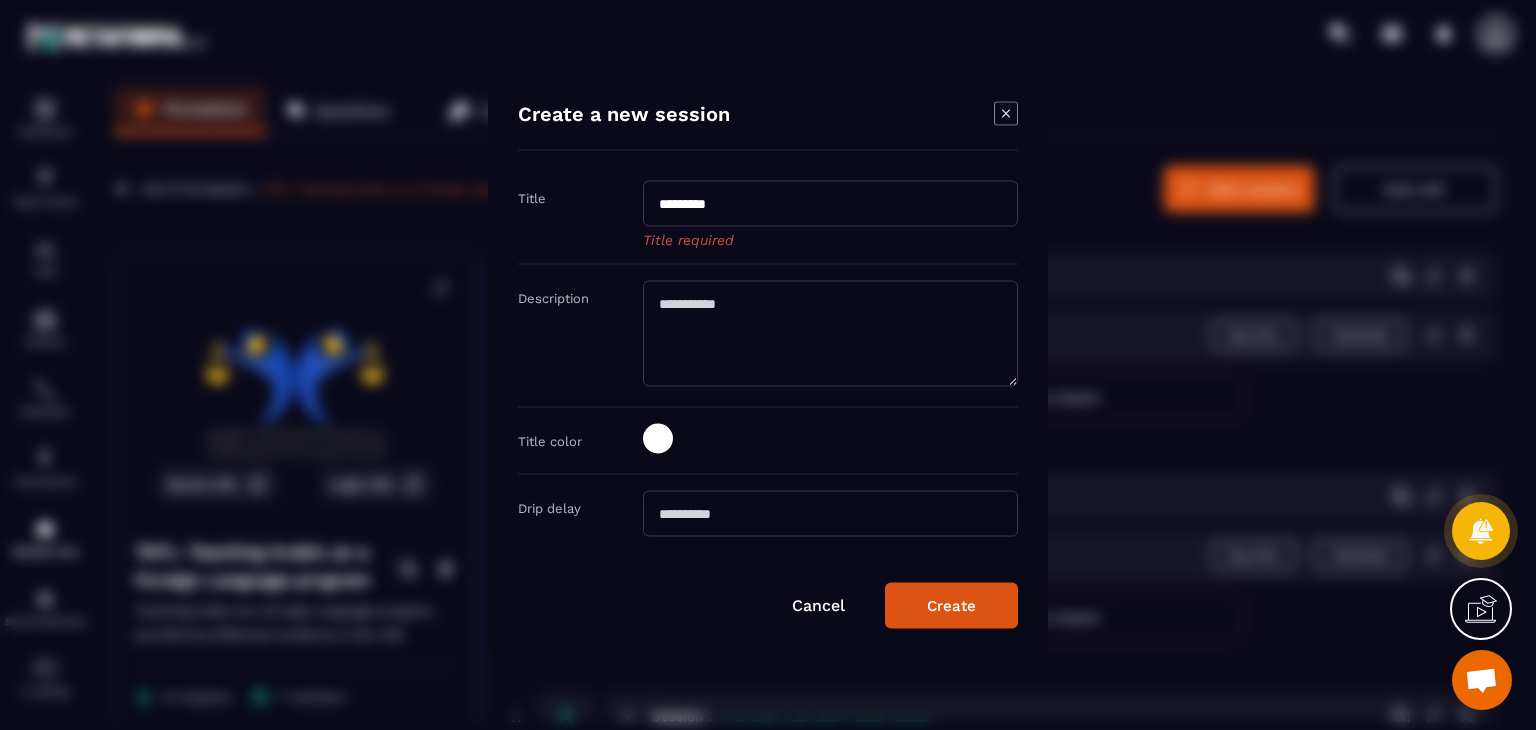 type on "*********" 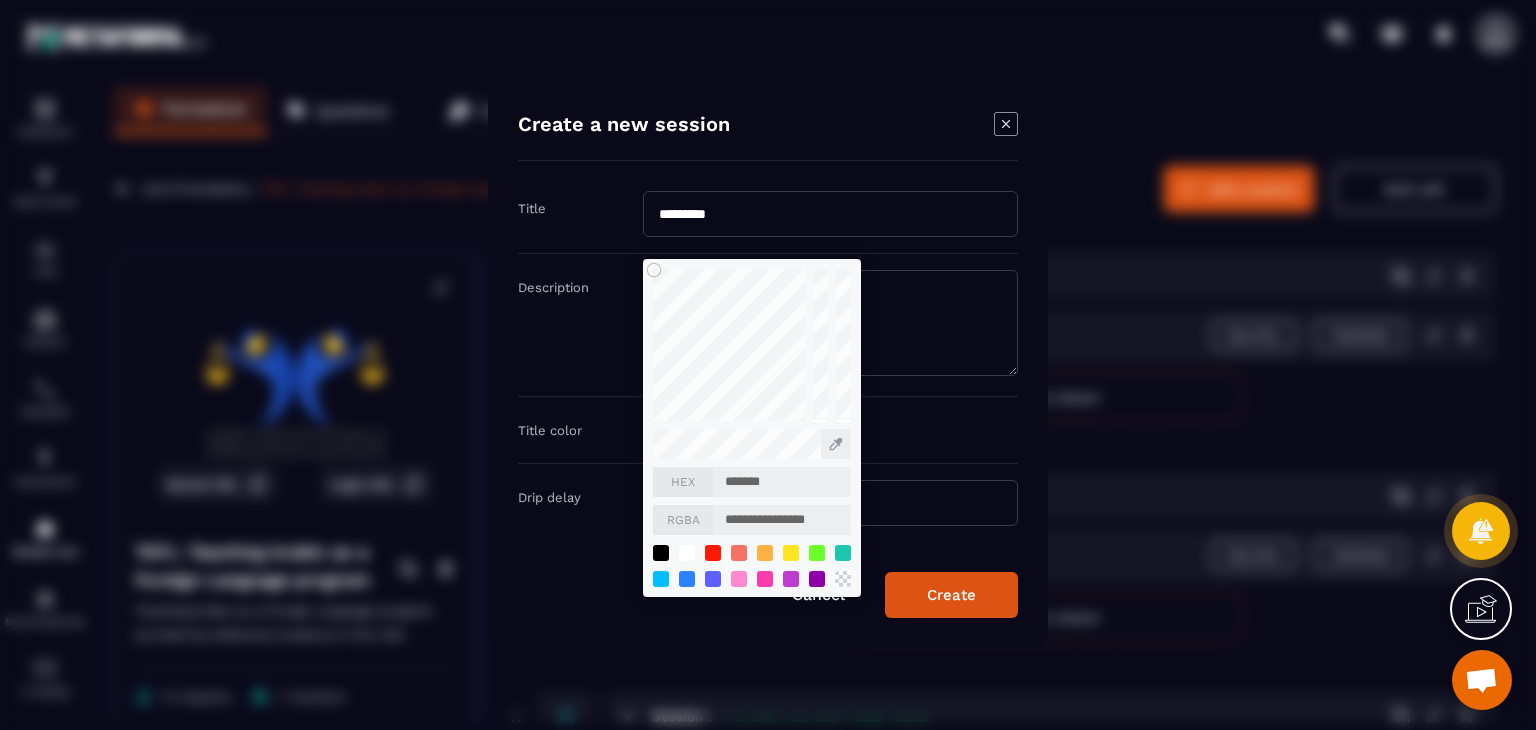 type on "*******" 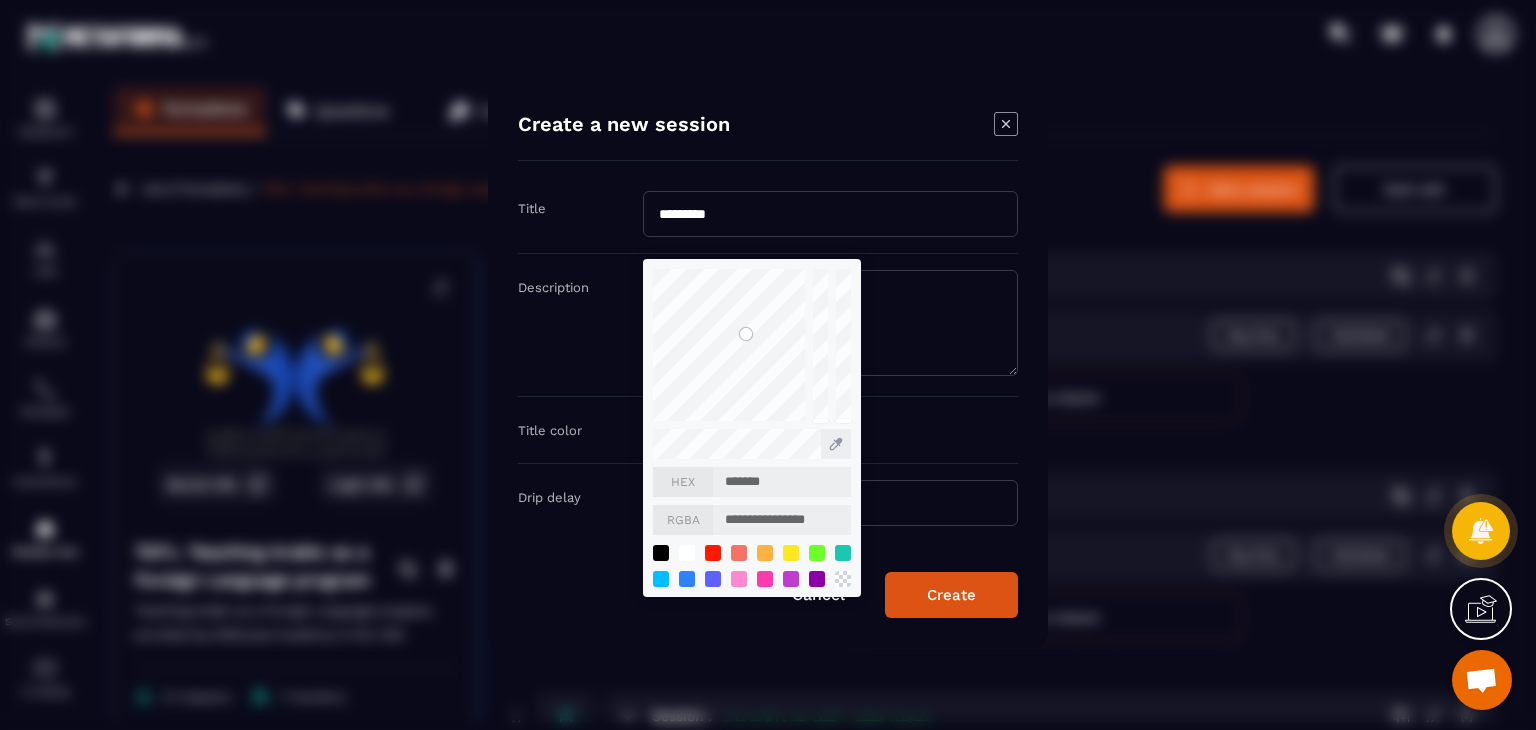 type on "*******" 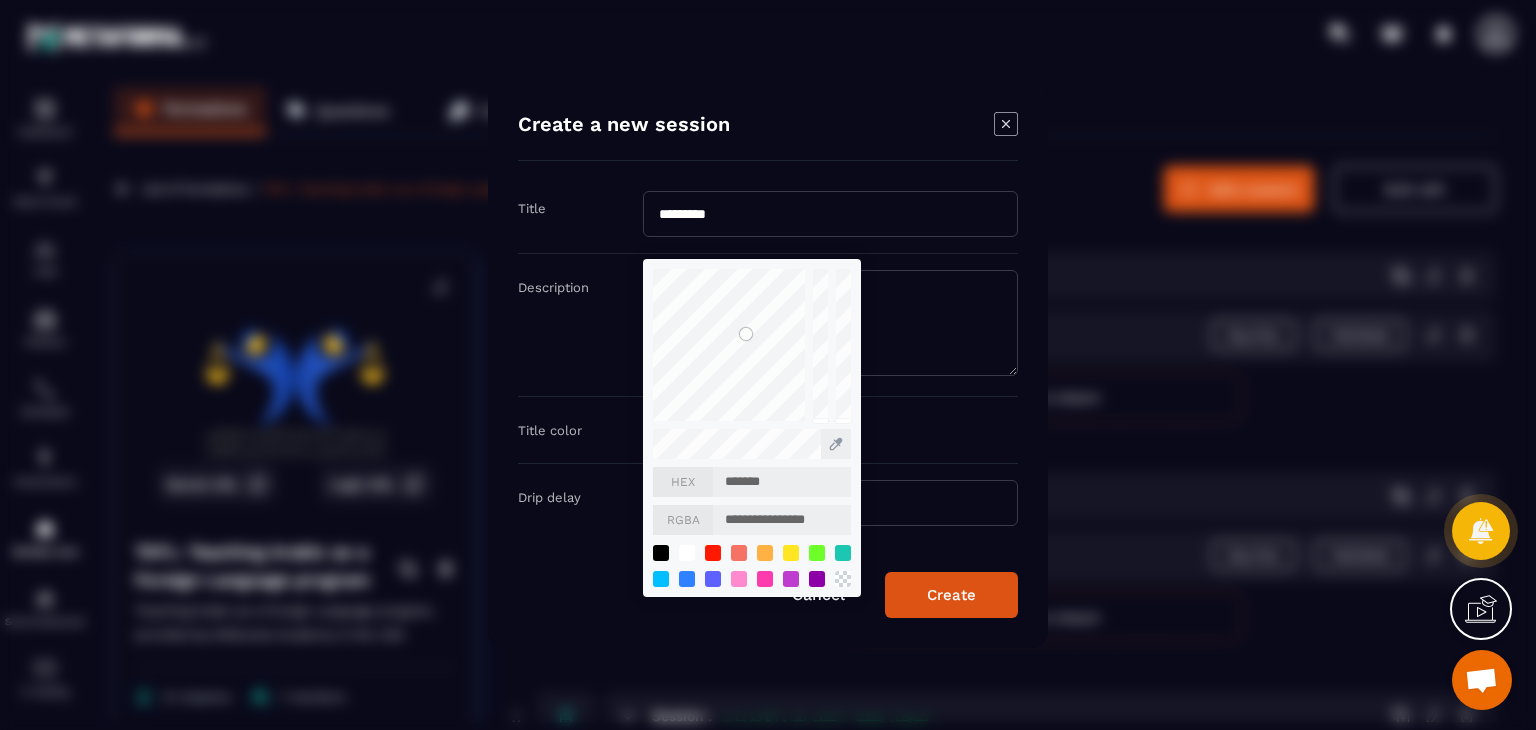 type on "**********" 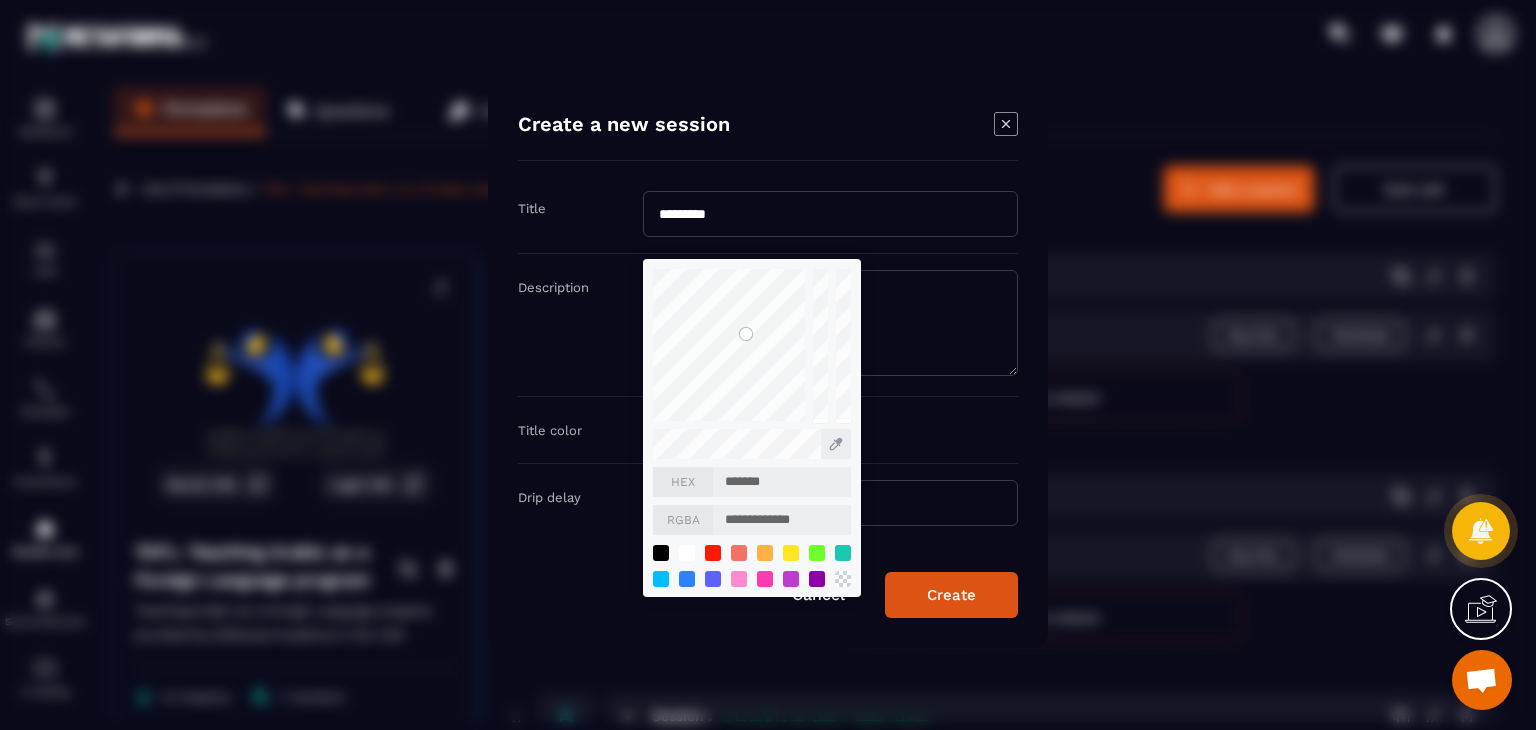 type on "*******" 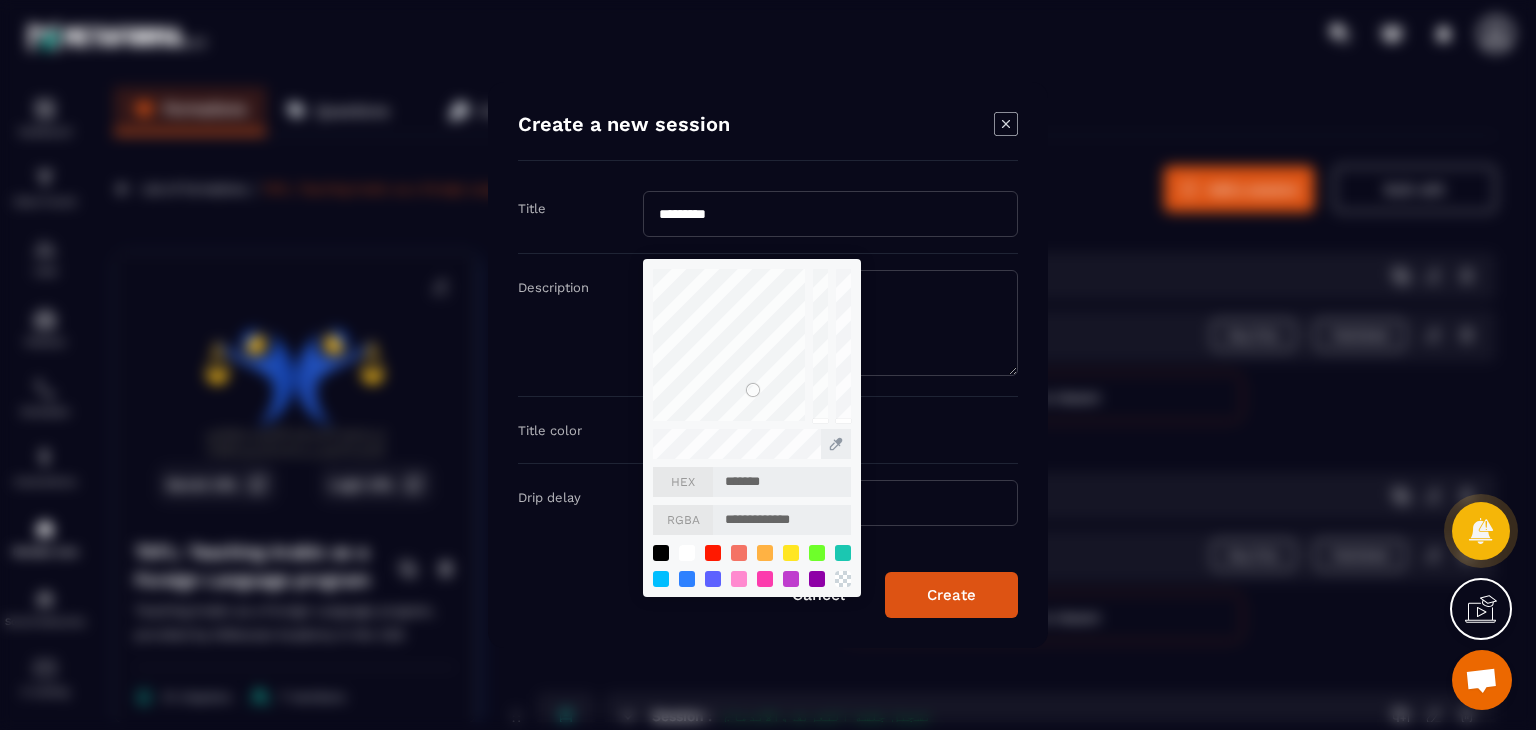 type on "*******" 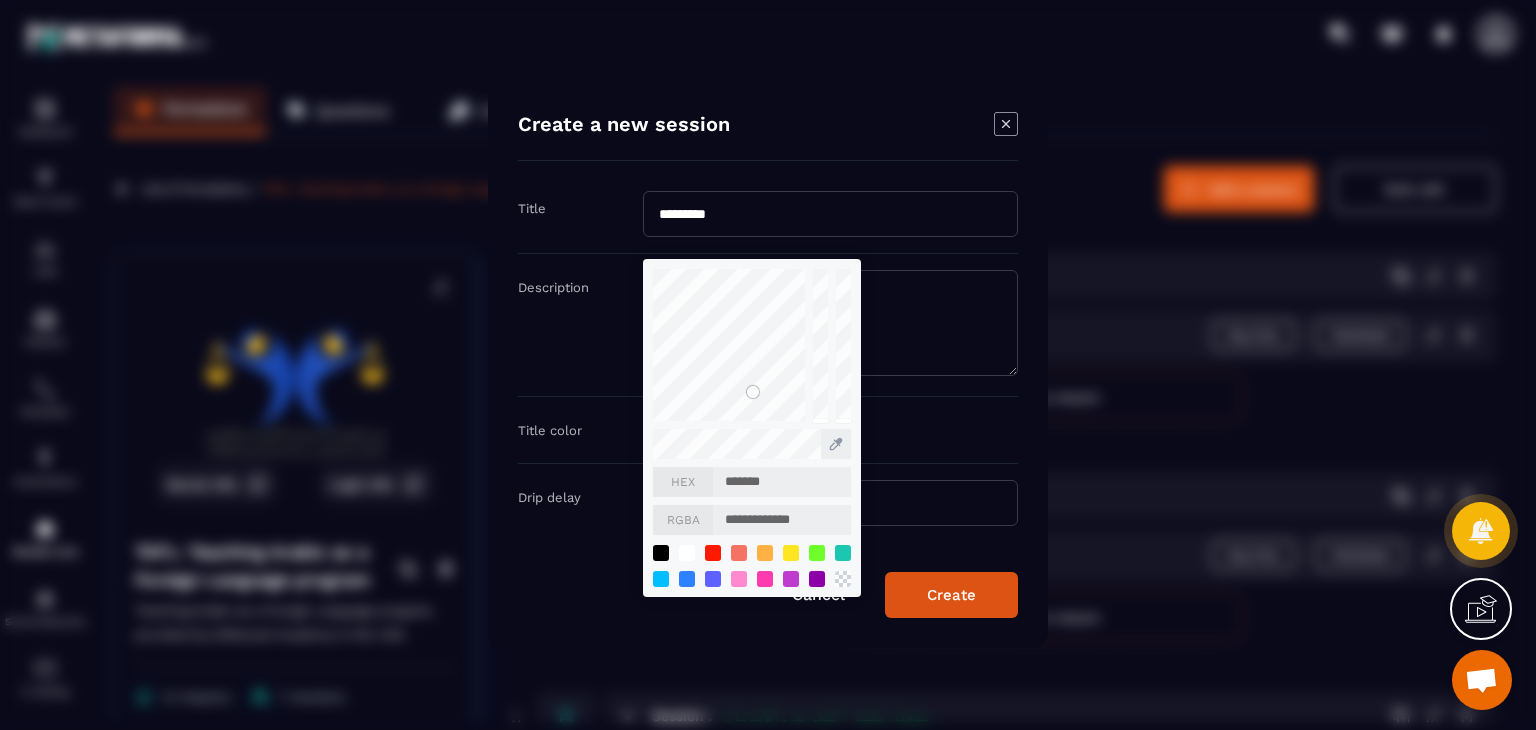 type on "*******" 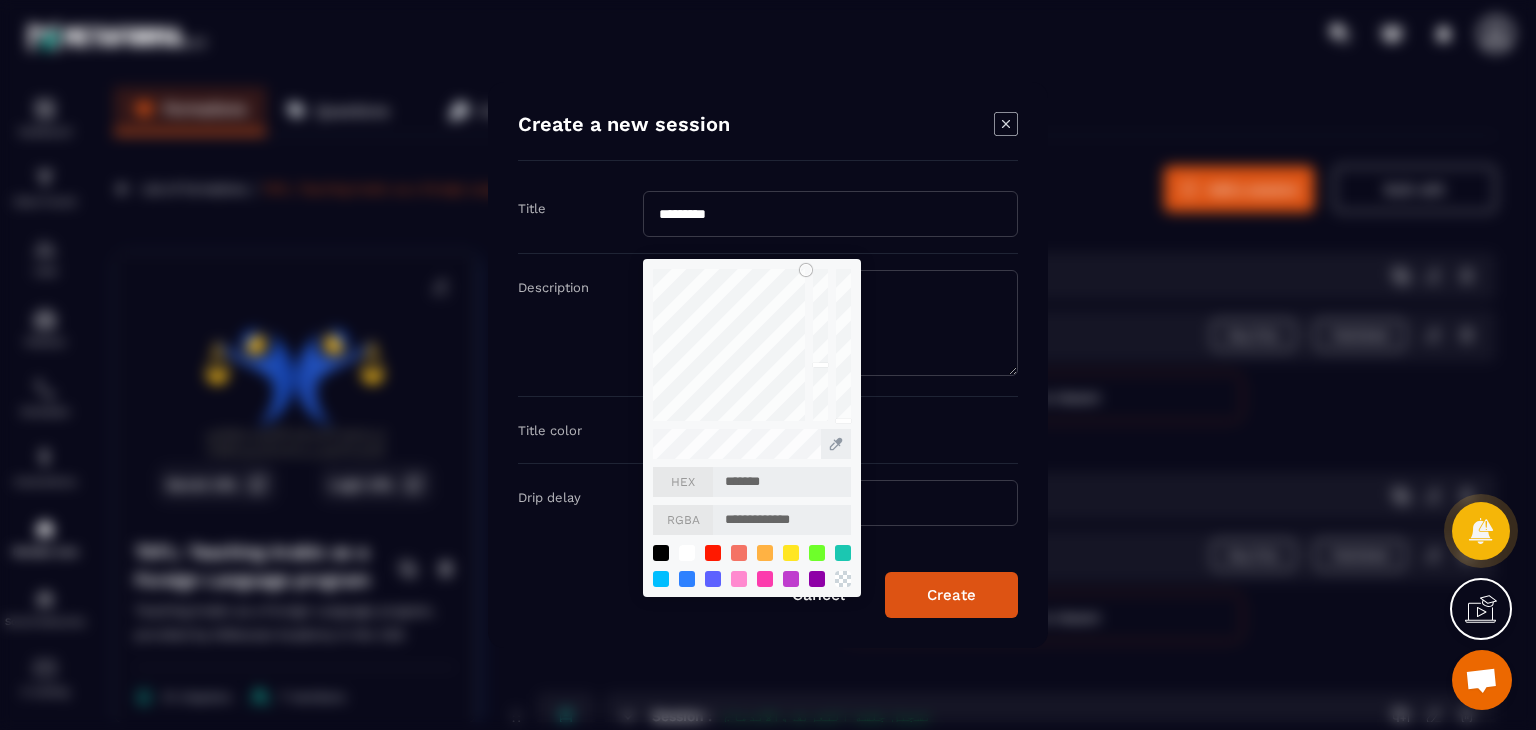 type on "*******" 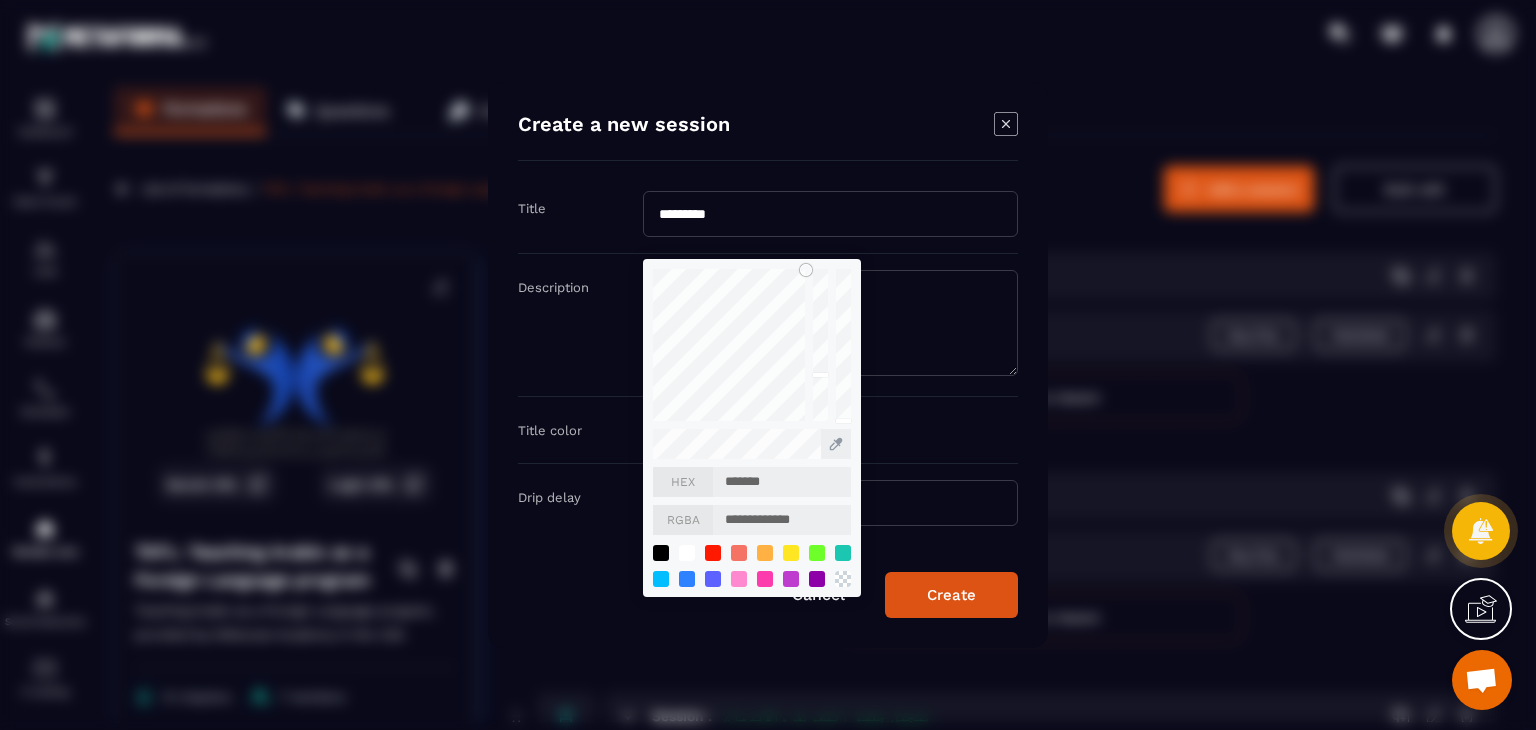 type on "*******" 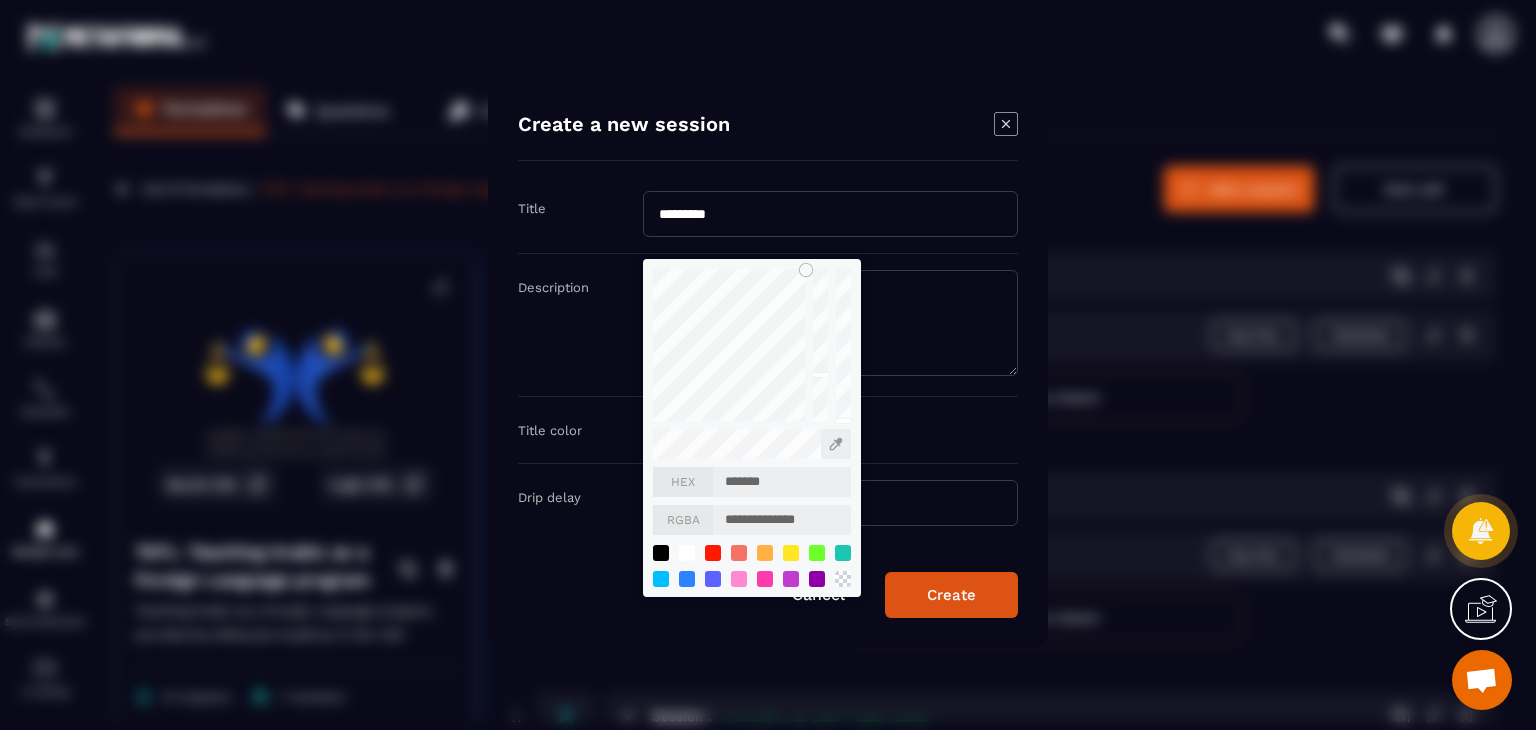 type on "*******" 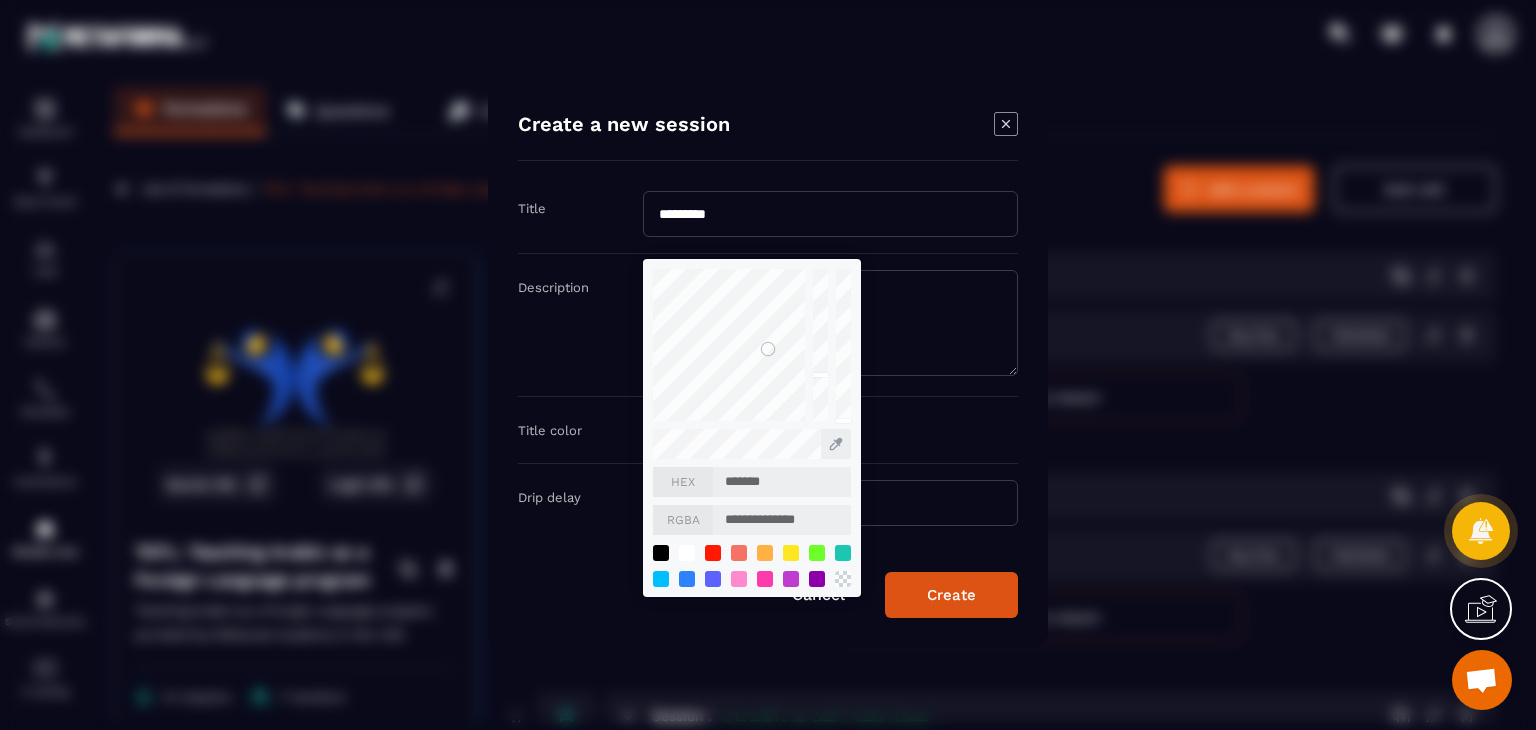 type on "*******" 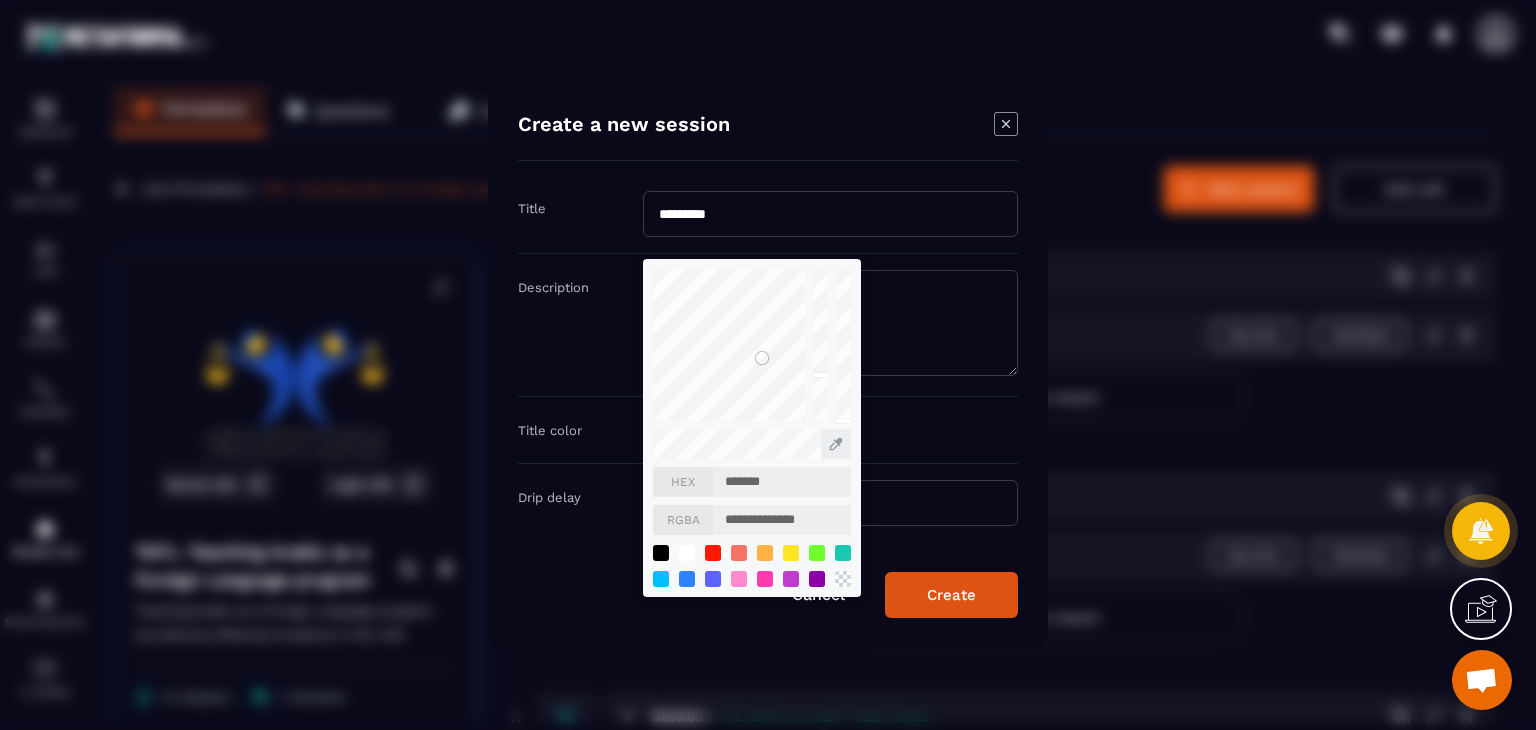 click on "**********" at bounding box center [768, 430] 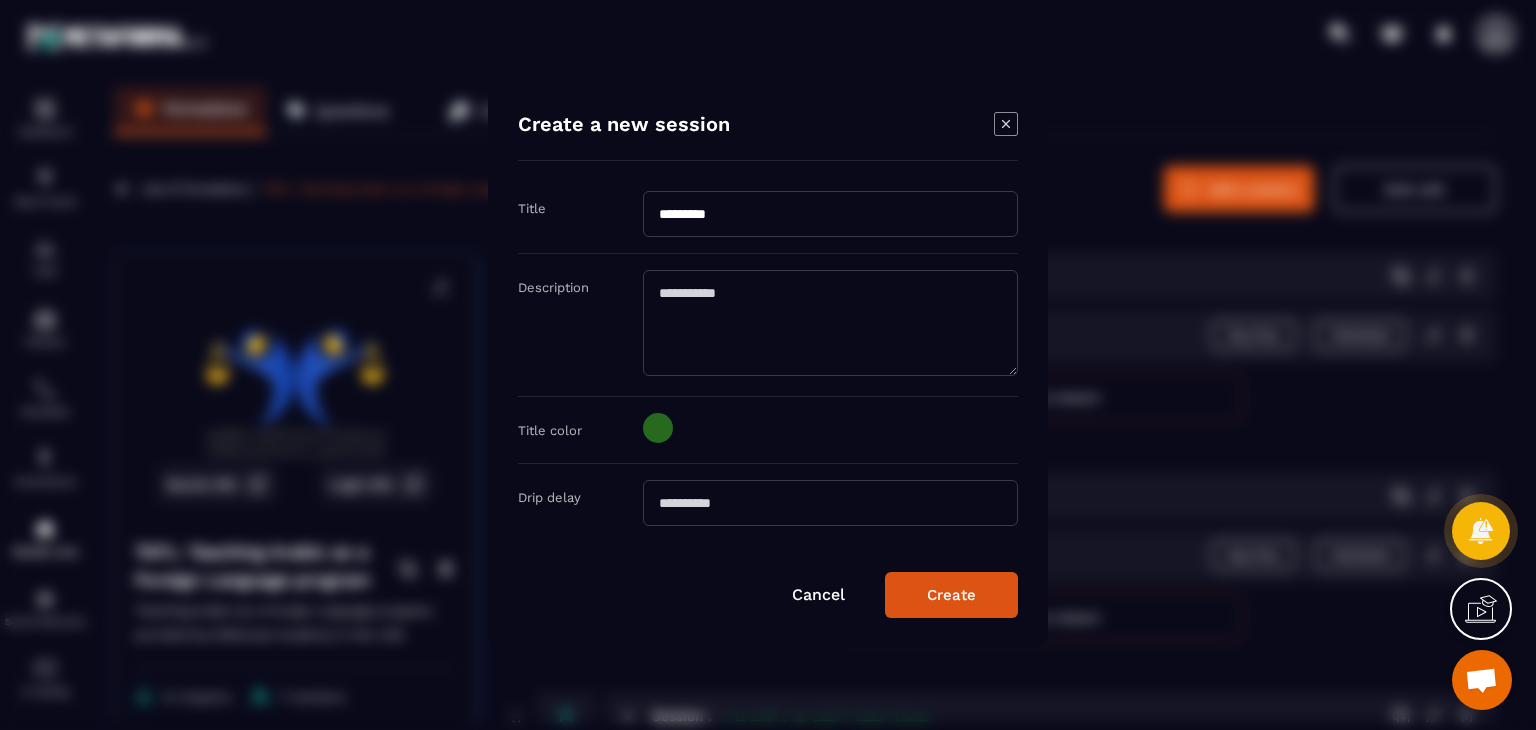 click on "Create" at bounding box center (951, 595) 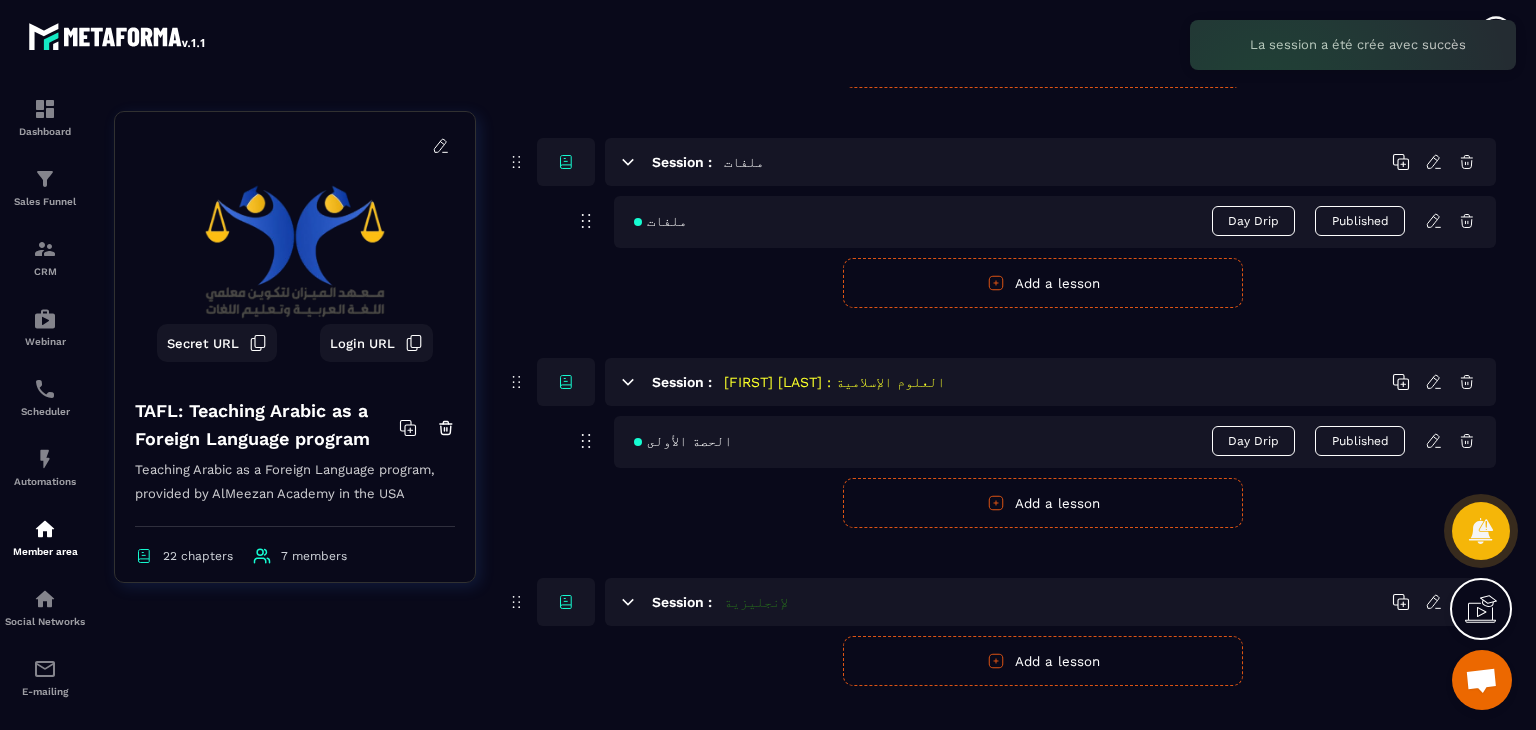 scroll, scrollTop: 6117, scrollLeft: 0, axis: vertical 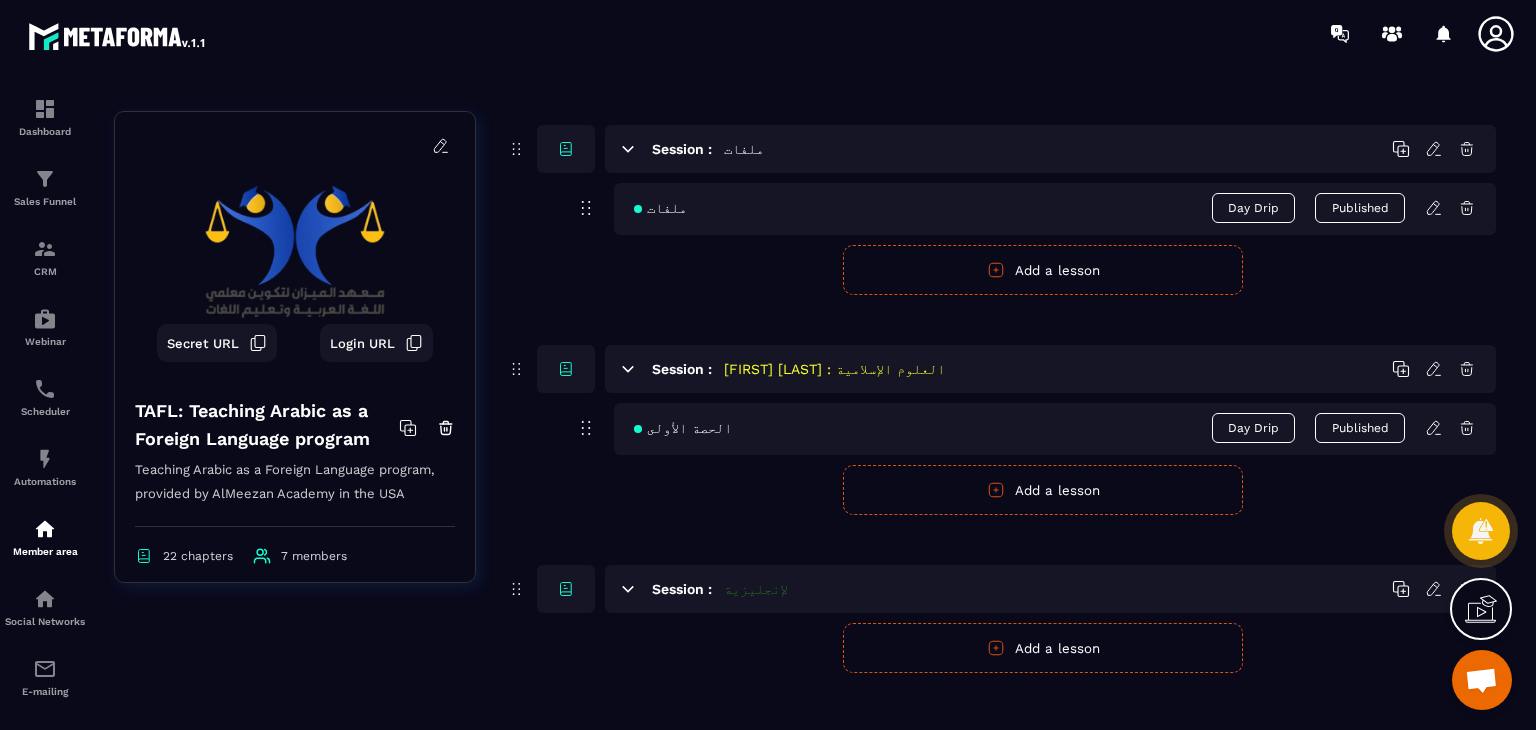 click on "Add a lesson" at bounding box center (1043, 648) 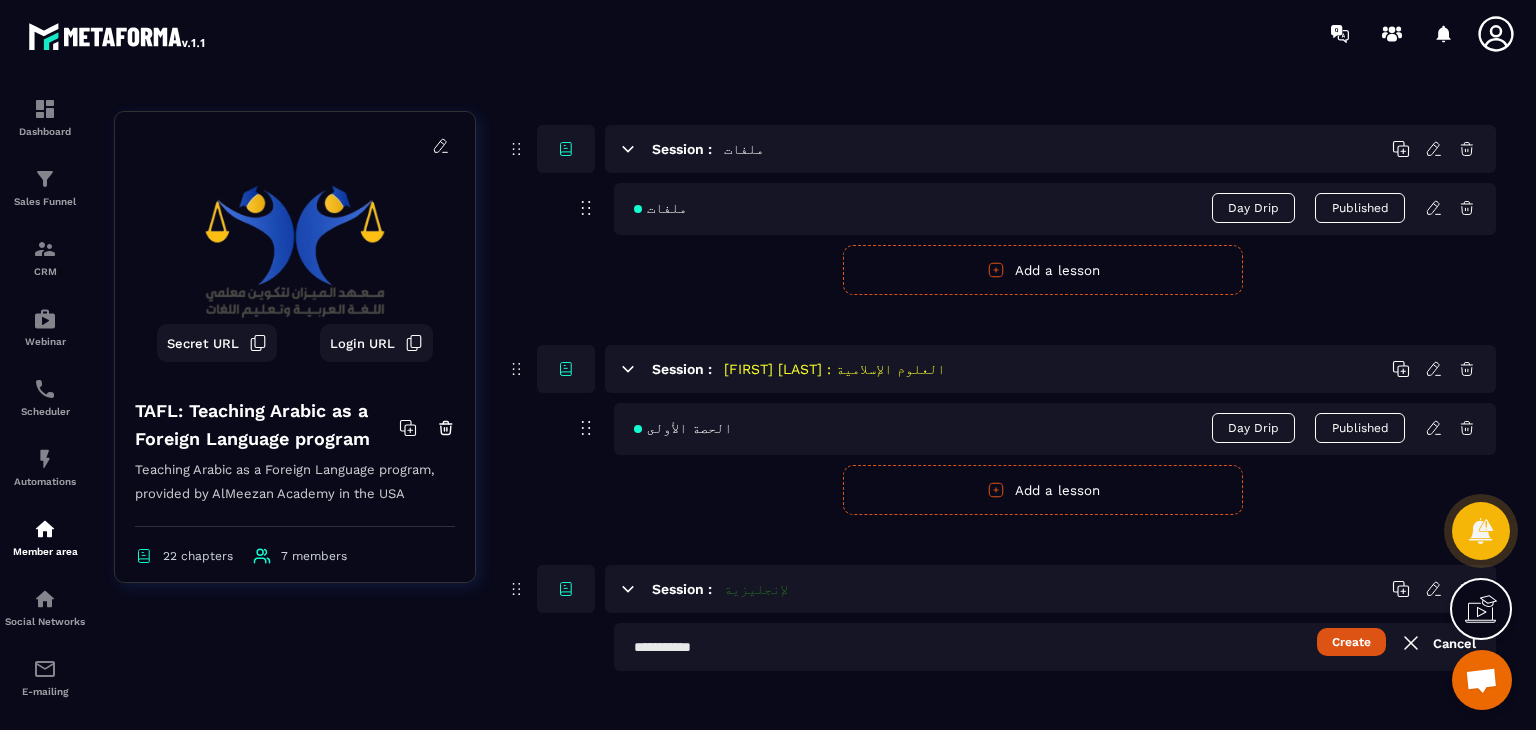 scroll, scrollTop: 6116, scrollLeft: 0, axis: vertical 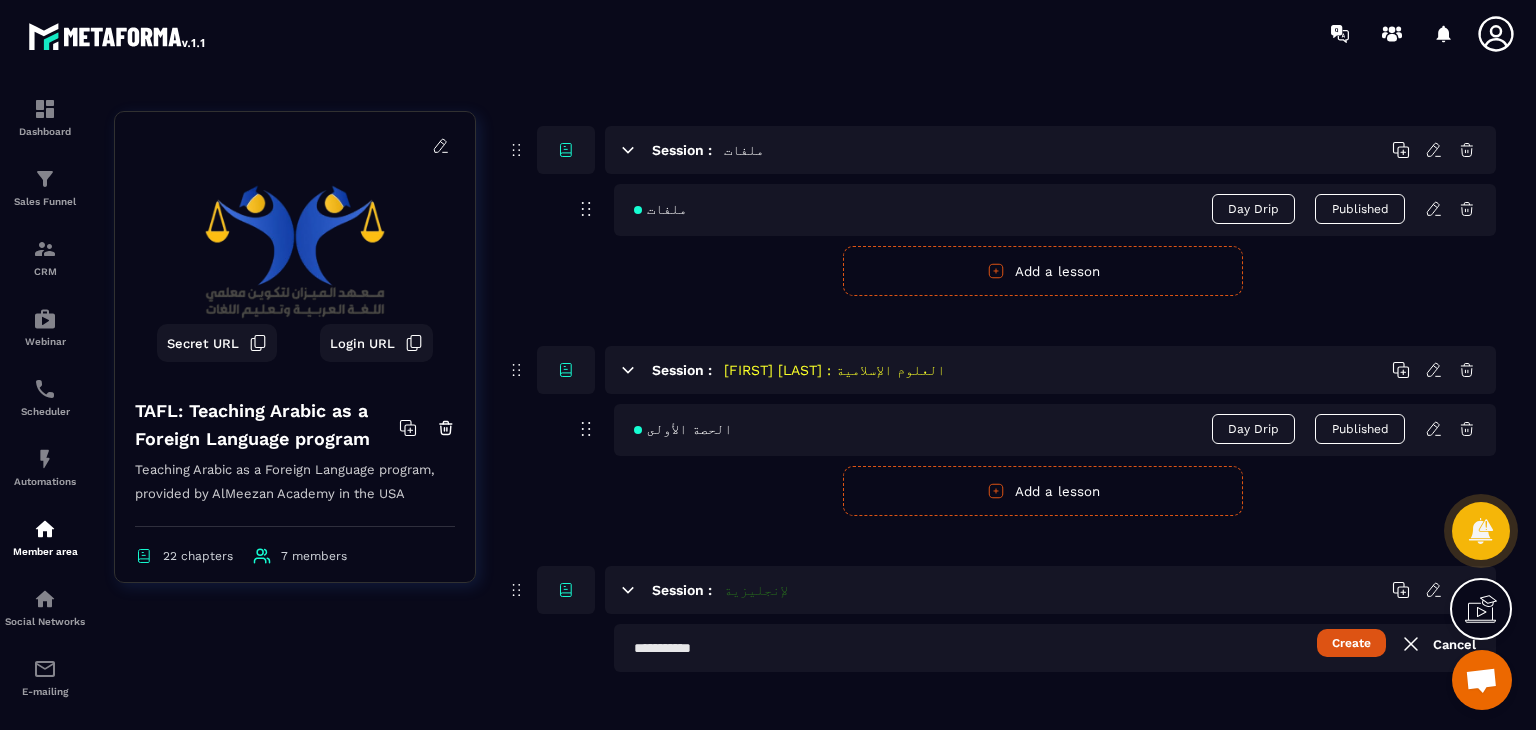 click at bounding box center (1055, 648) 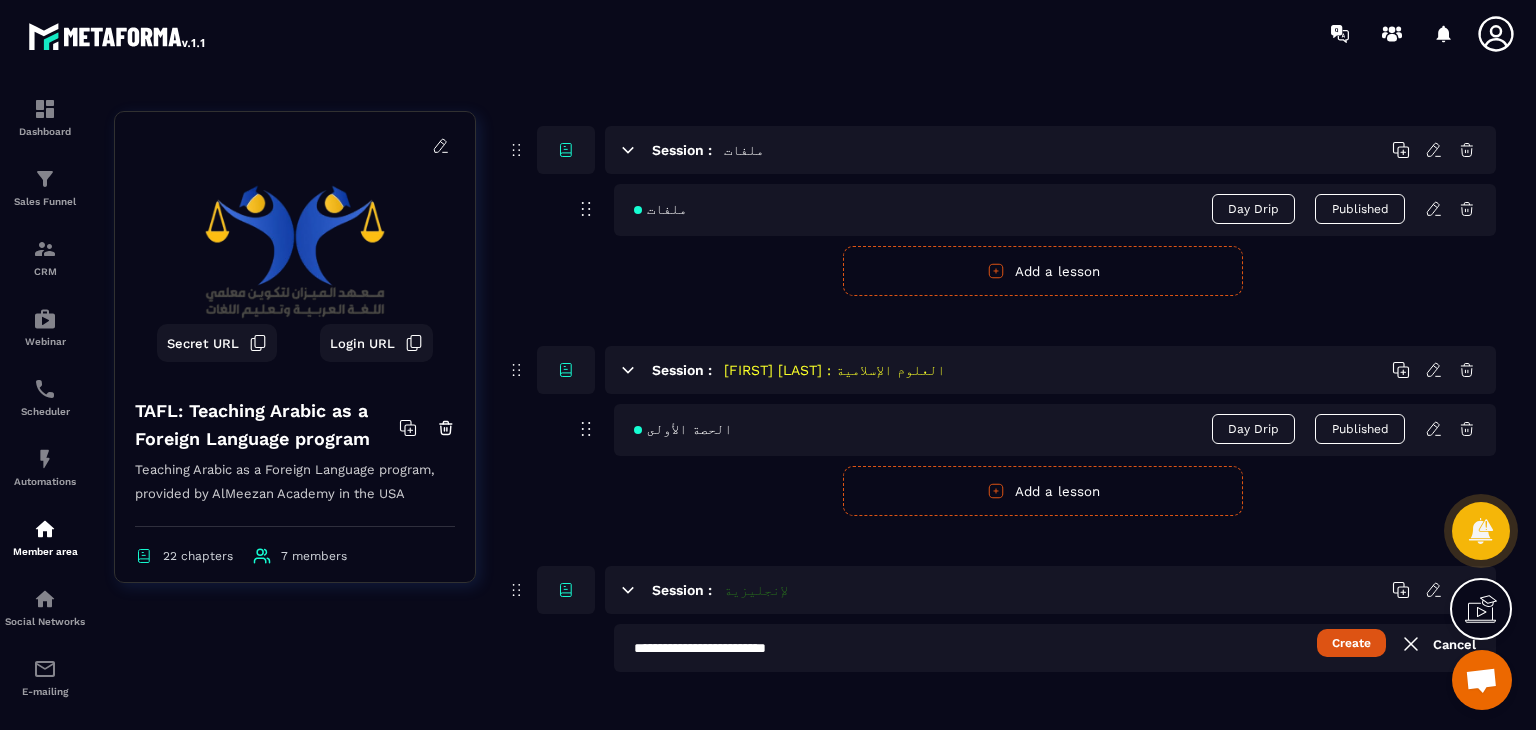 type on "**********" 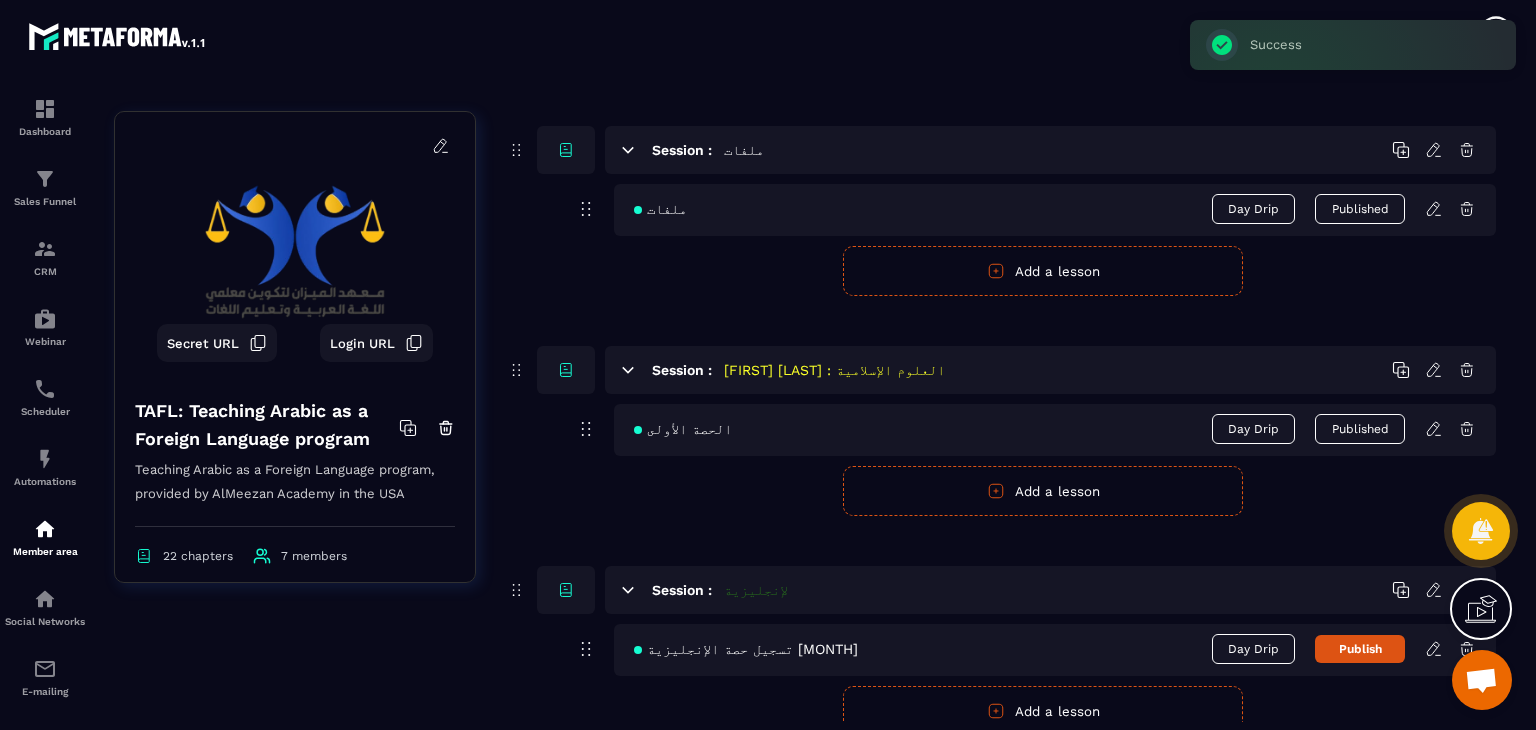 click 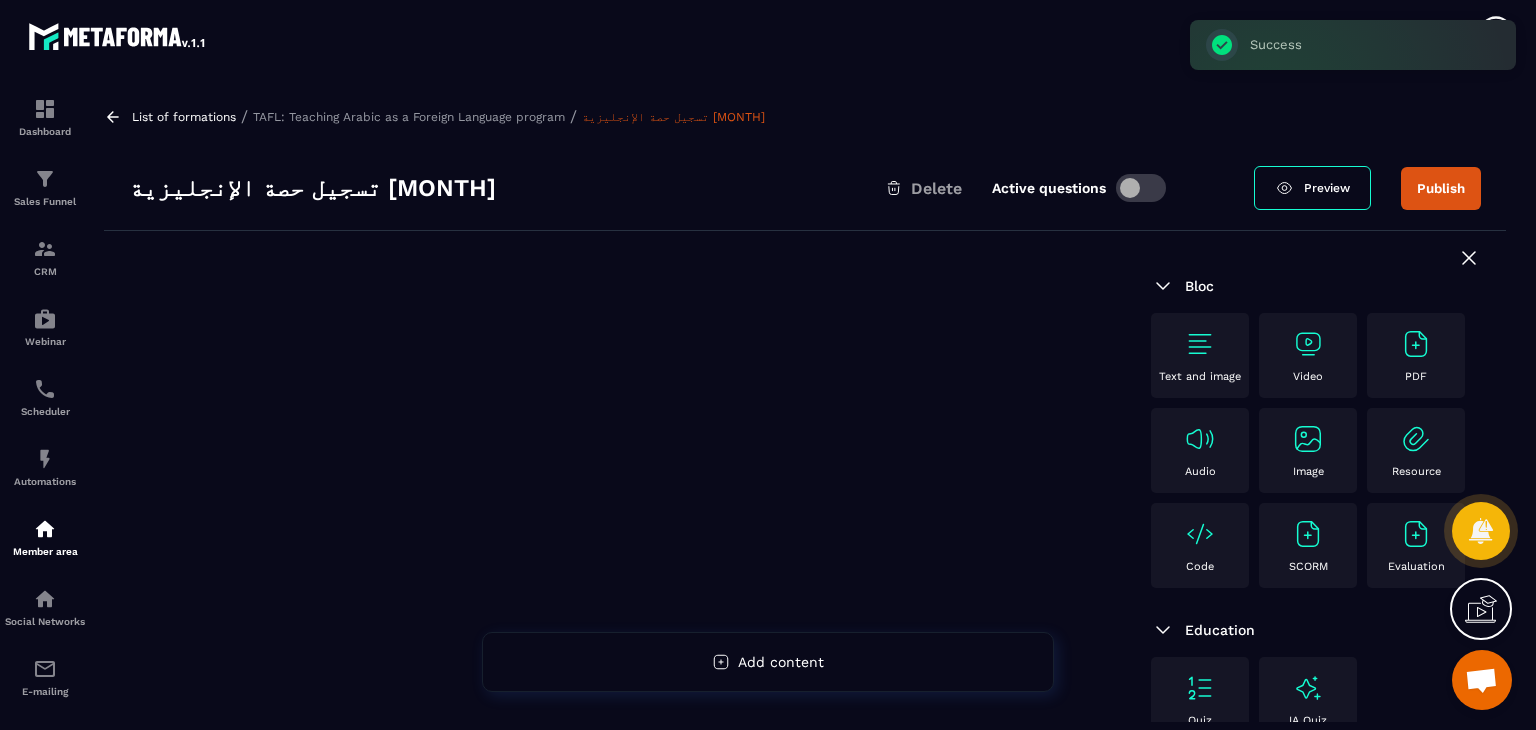 click on "Video" at bounding box center [1308, 355] 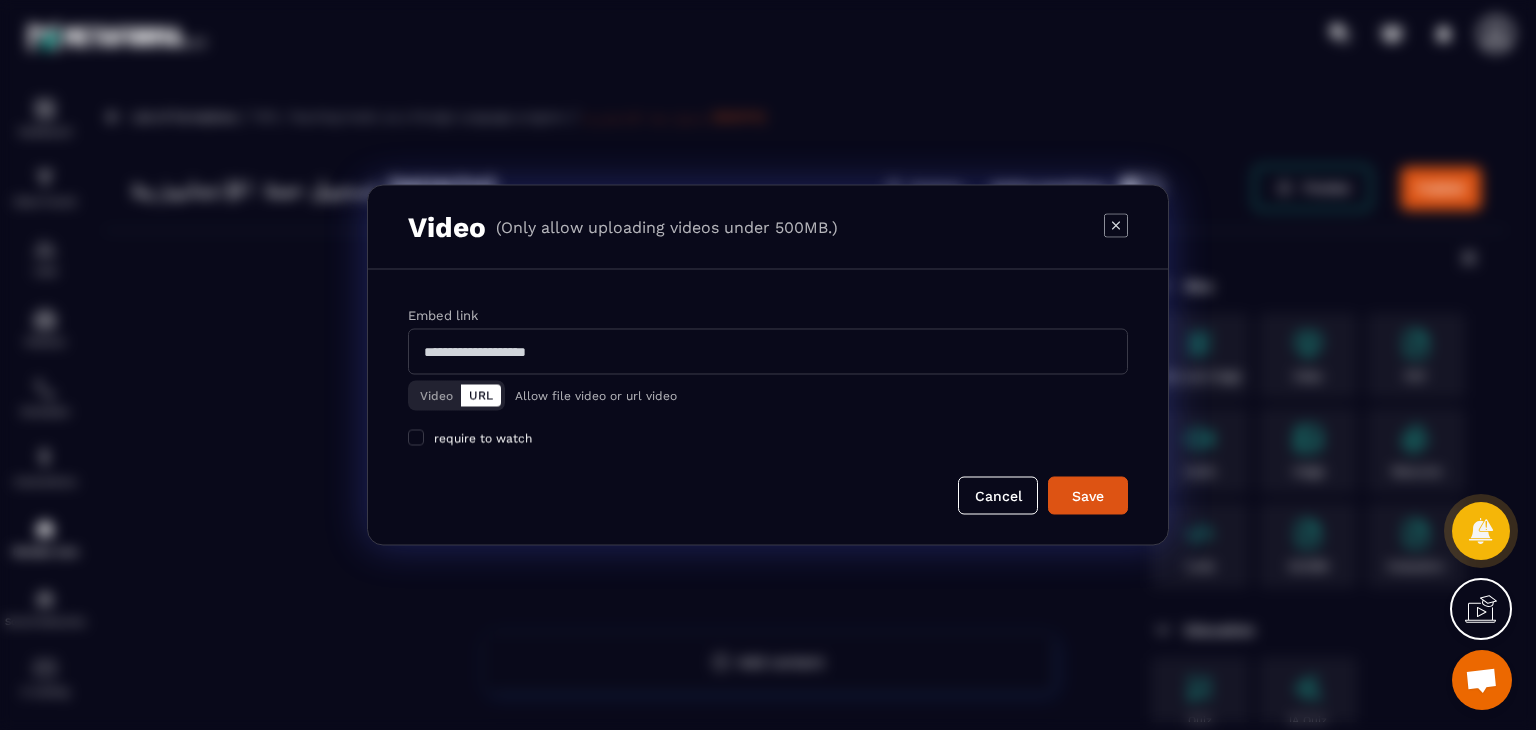click on "Video" at bounding box center [436, 396] 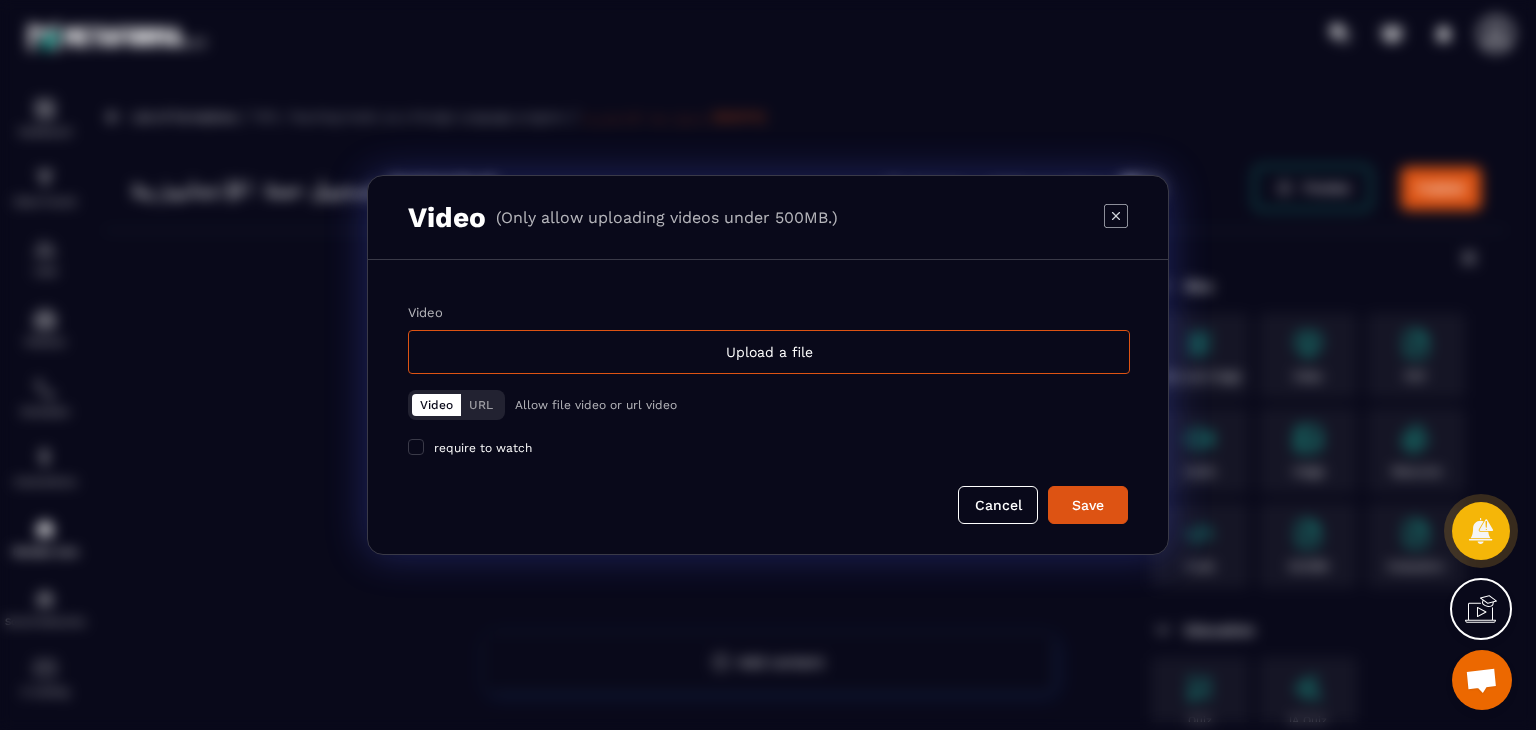 click on "Video Upload a file Video  URL  Allow file video or url video require to watch" at bounding box center [768, 380] 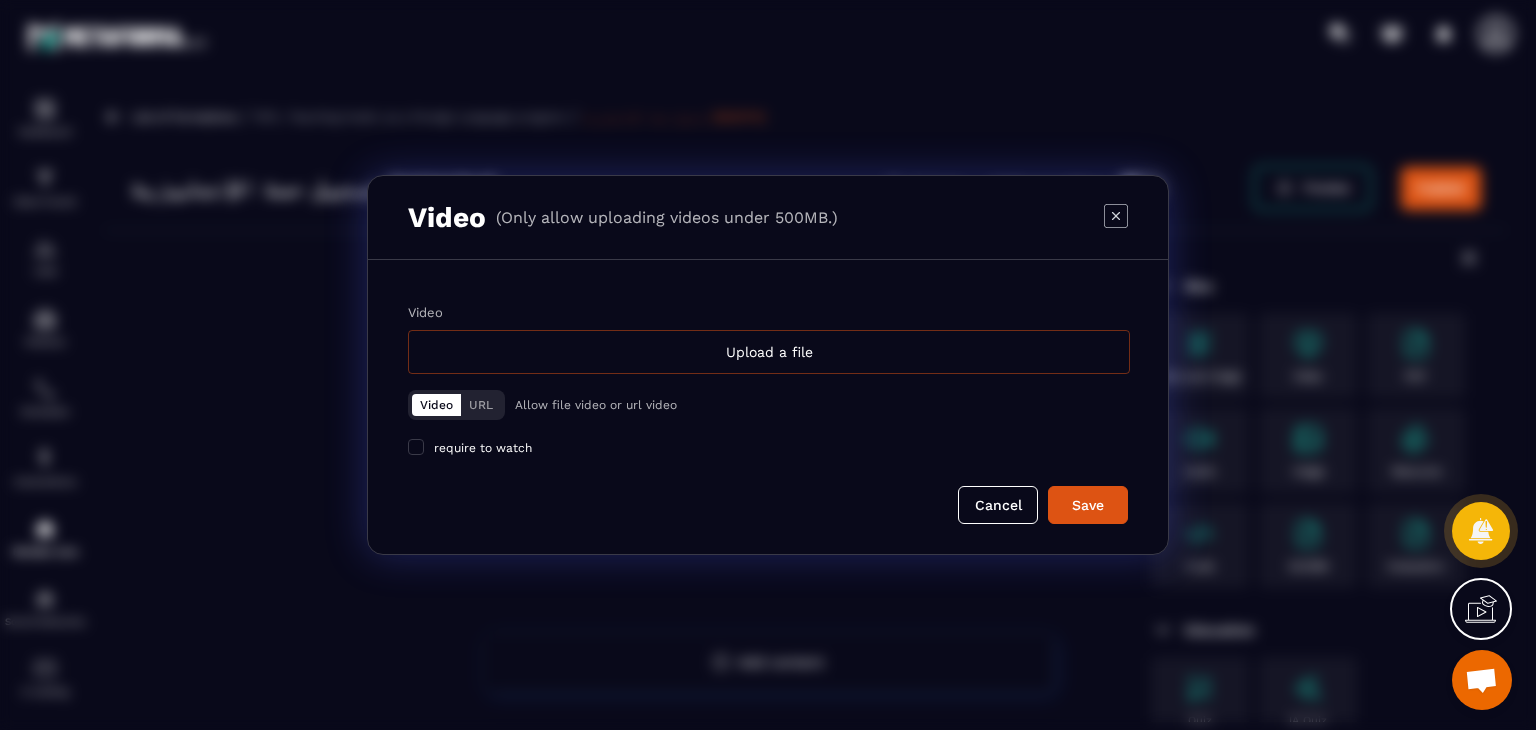click on "Upload a file" at bounding box center [769, 352] 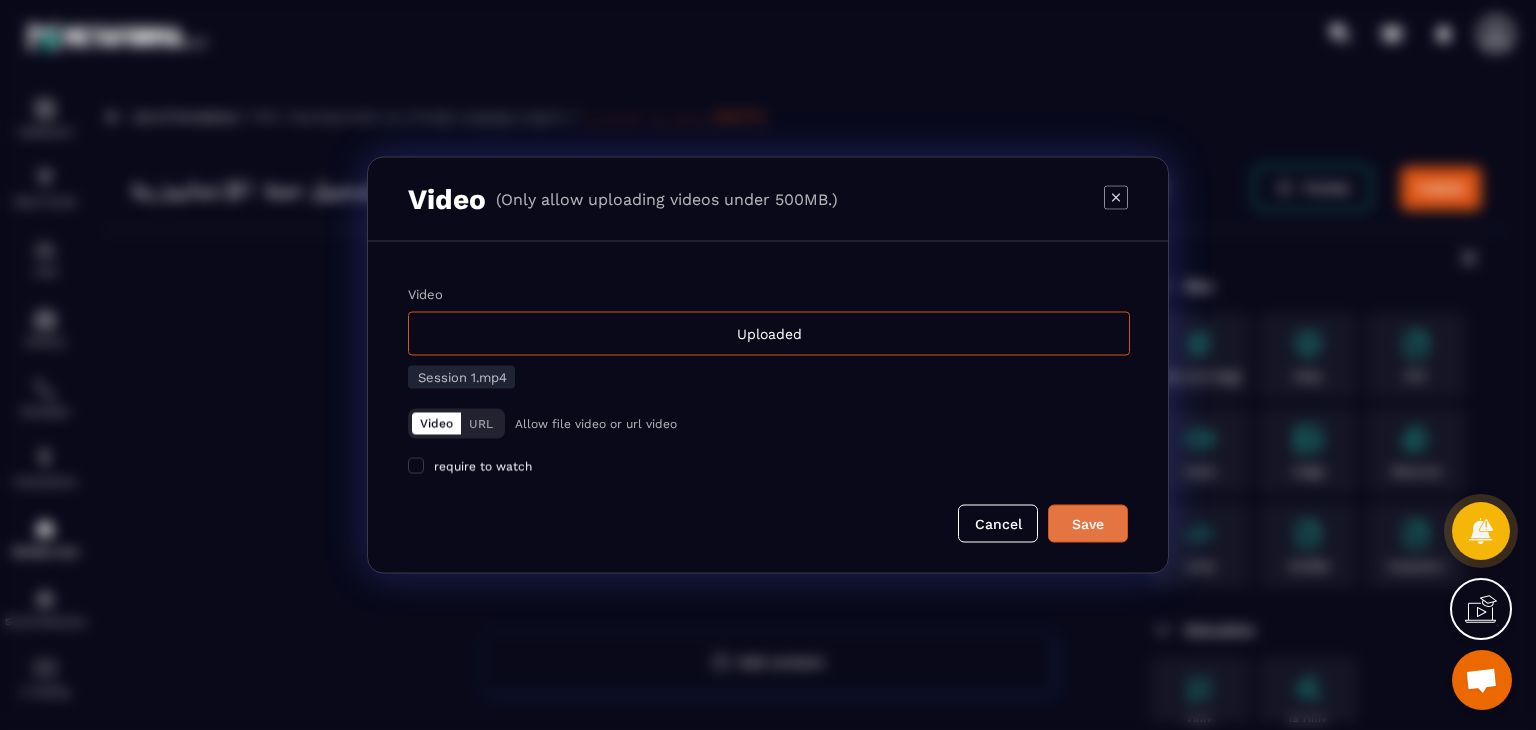 click on "Save" at bounding box center (1088, 524) 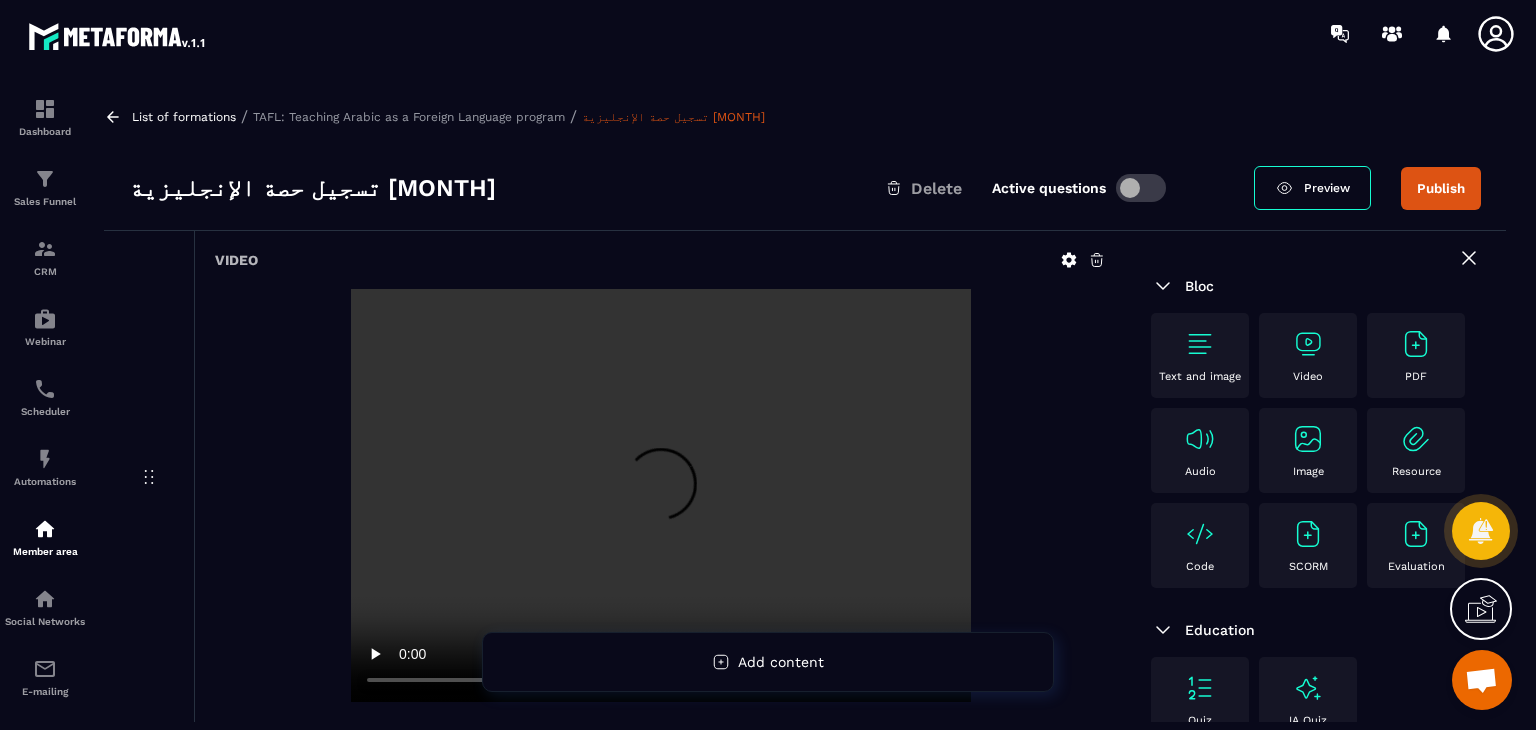 click on "Publish" at bounding box center (1441, 188) 